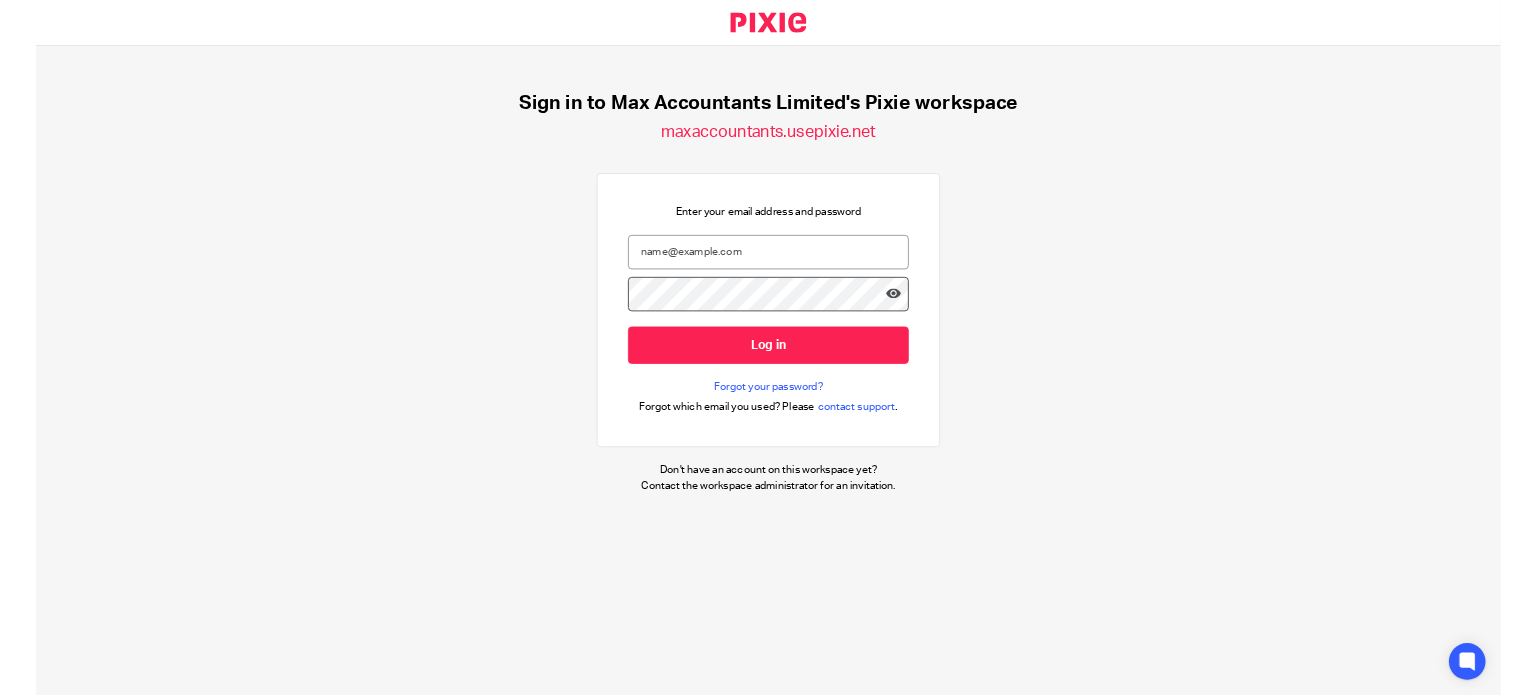 scroll, scrollTop: 0, scrollLeft: 0, axis: both 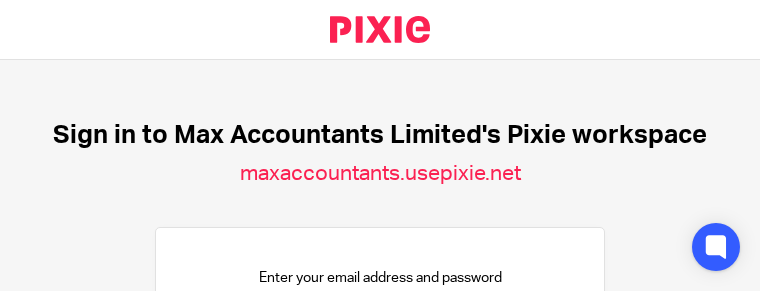 type on "[EMAIL]" 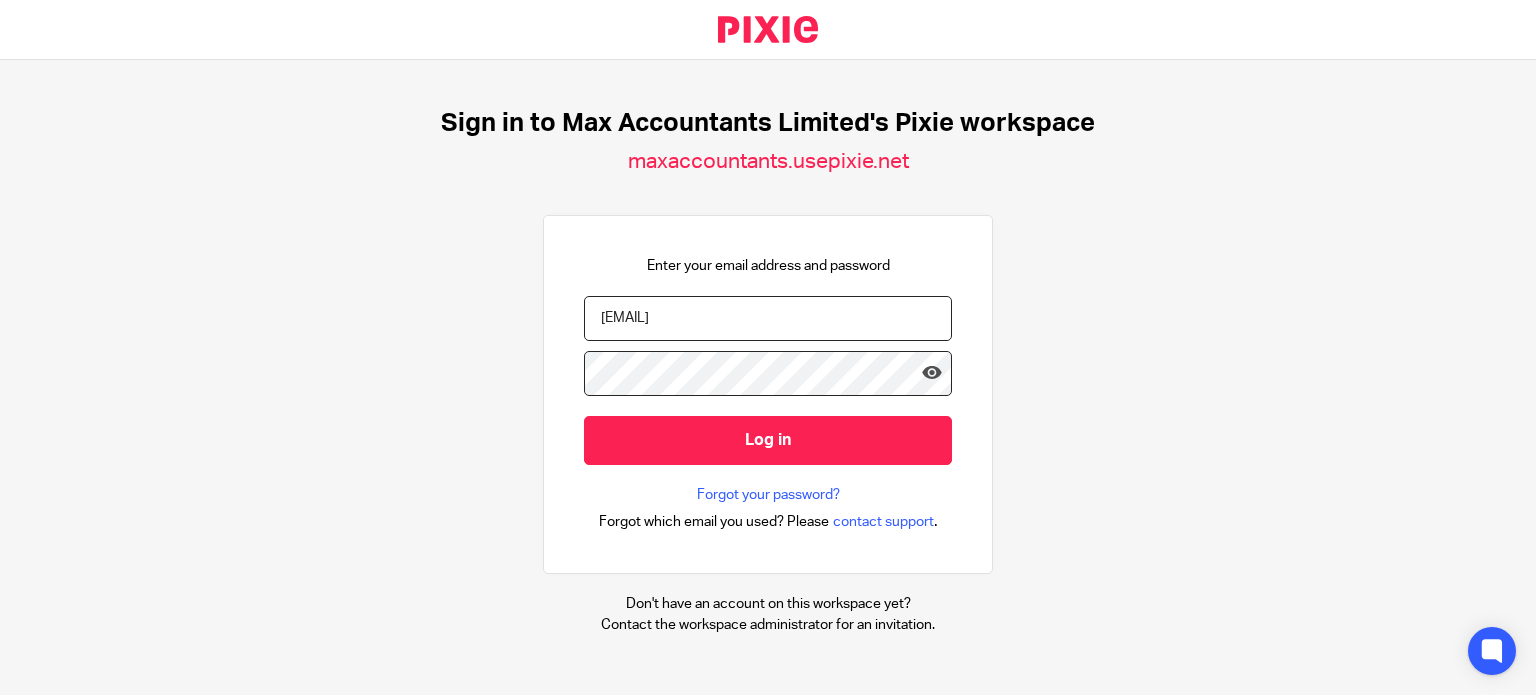 scroll, scrollTop: 12, scrollLeft: 0, axis: vertical 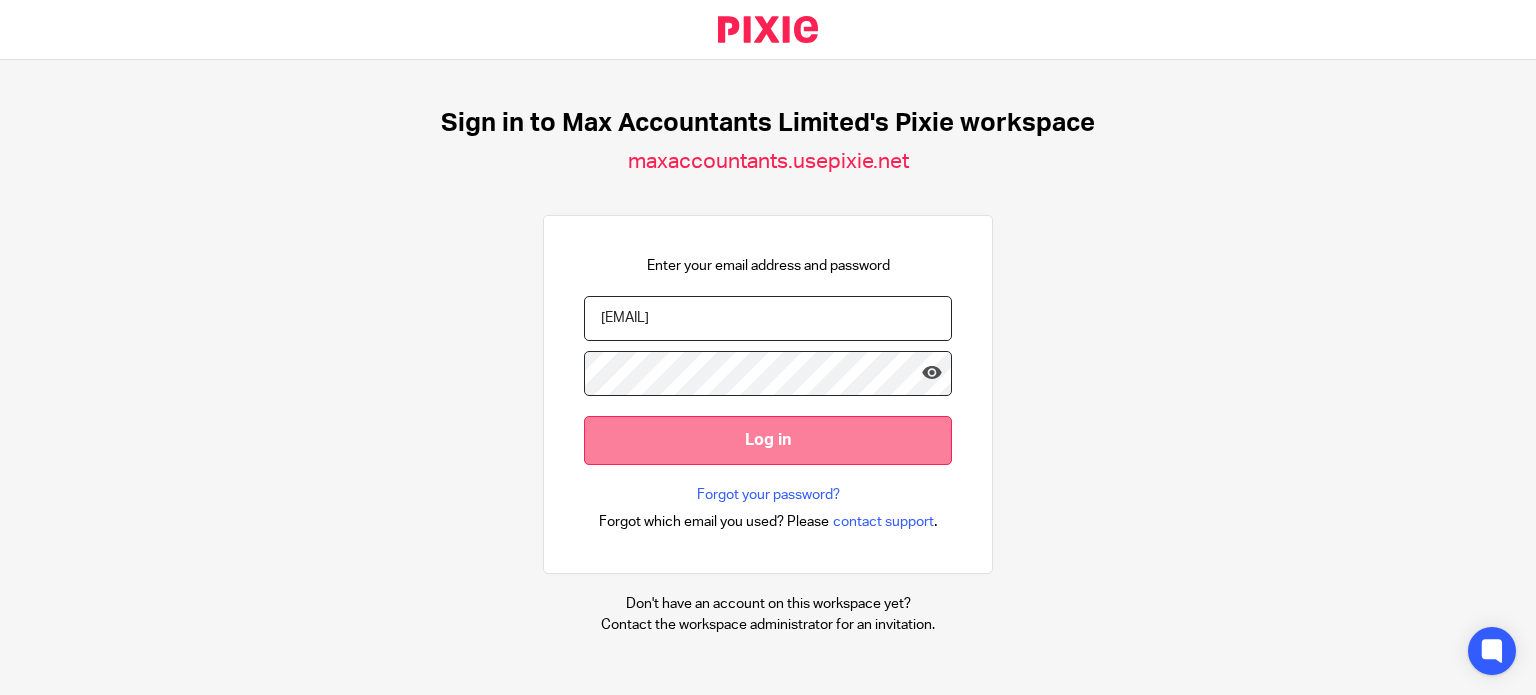 click on "Log in" at bounding box center [768, 440] 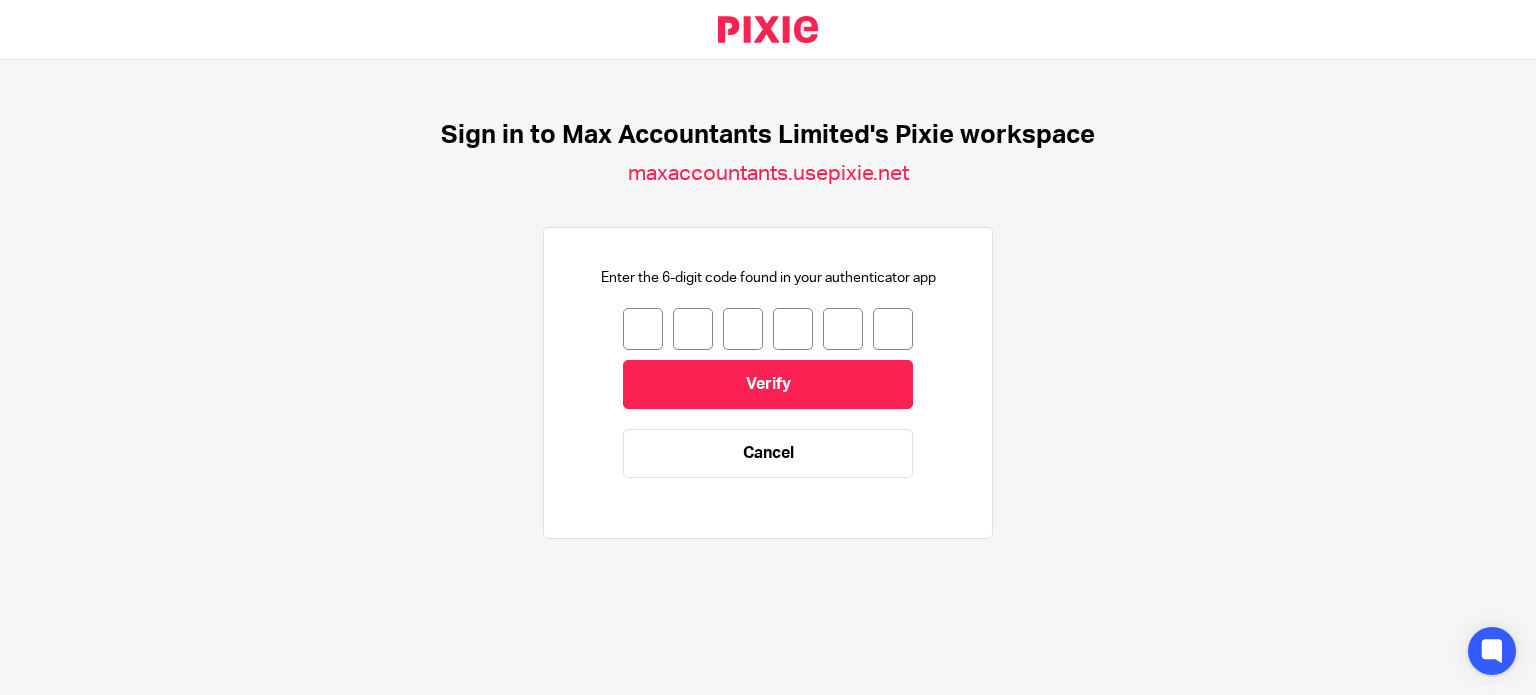 scroll, scrollTop: 0, scrollLeft: 0, axis: both 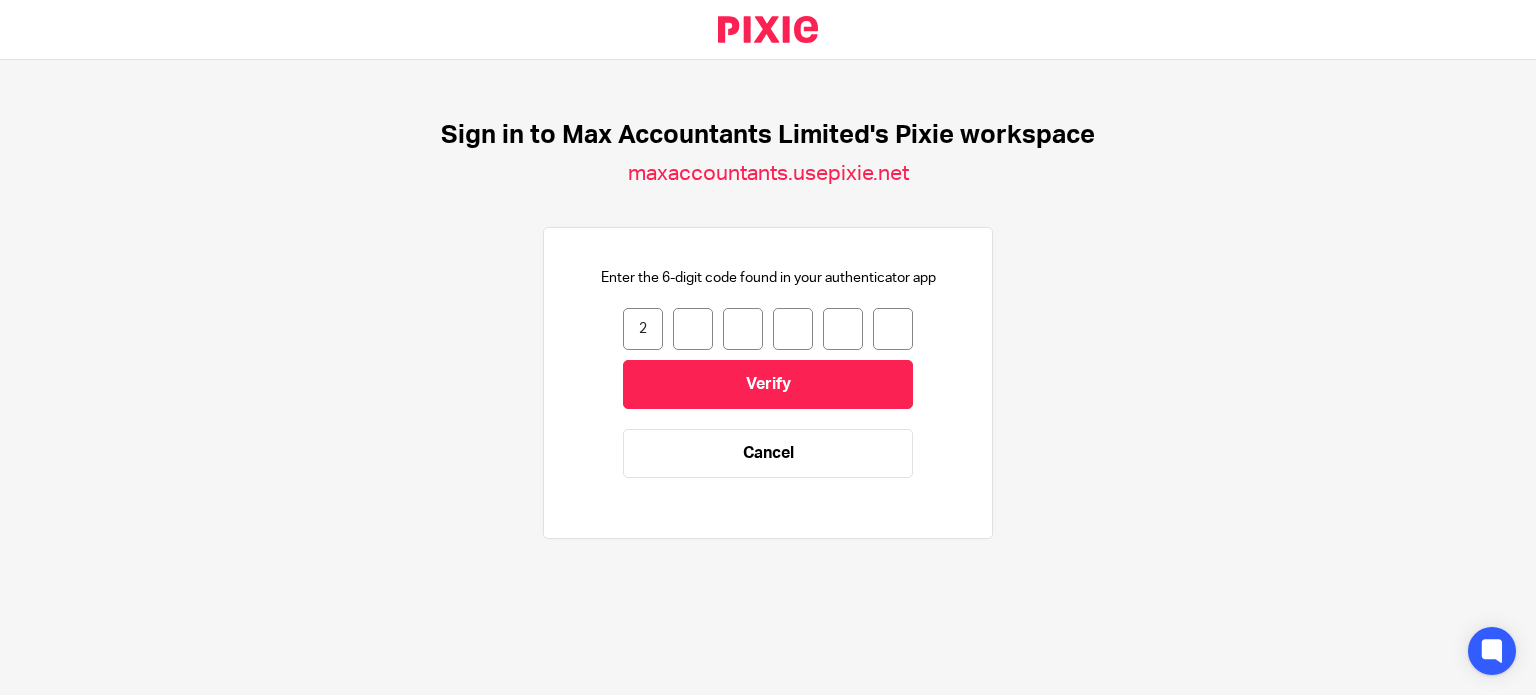 type on "2" 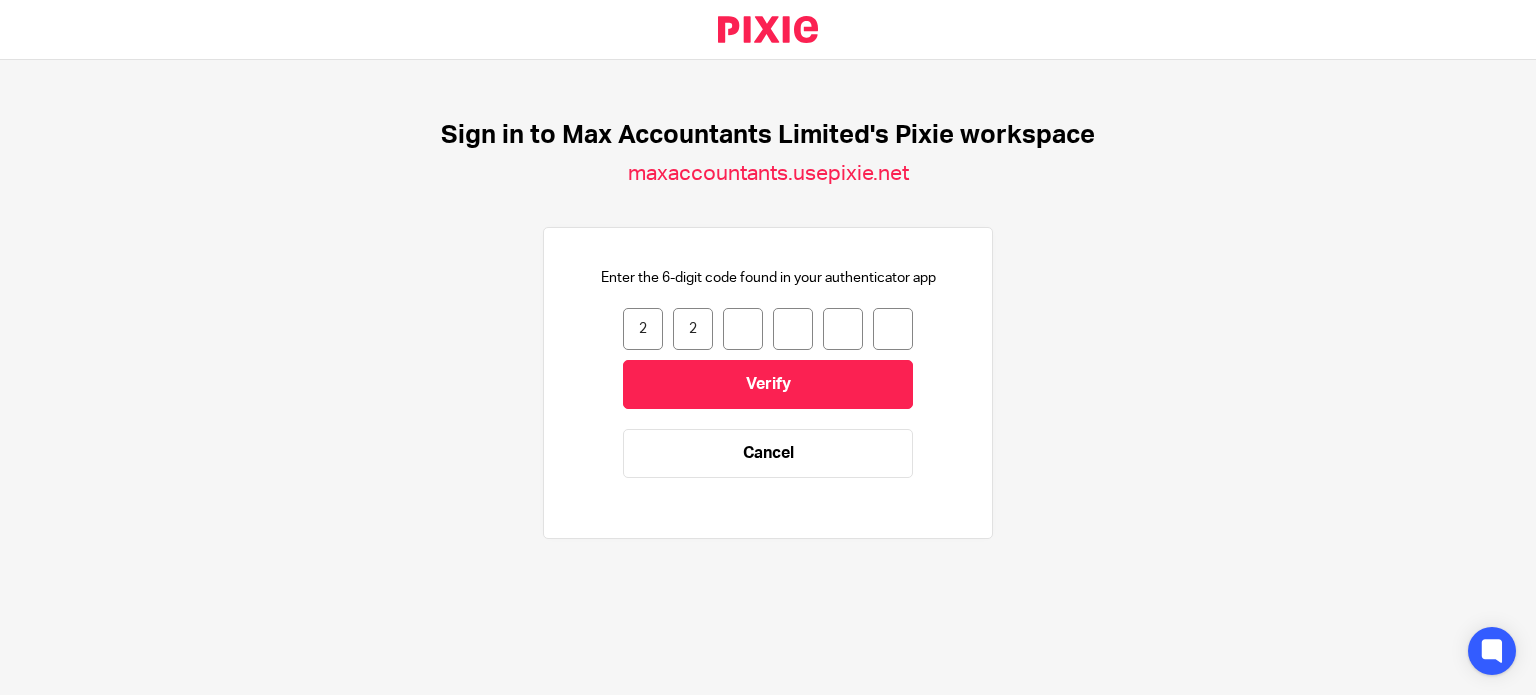 type on "5" 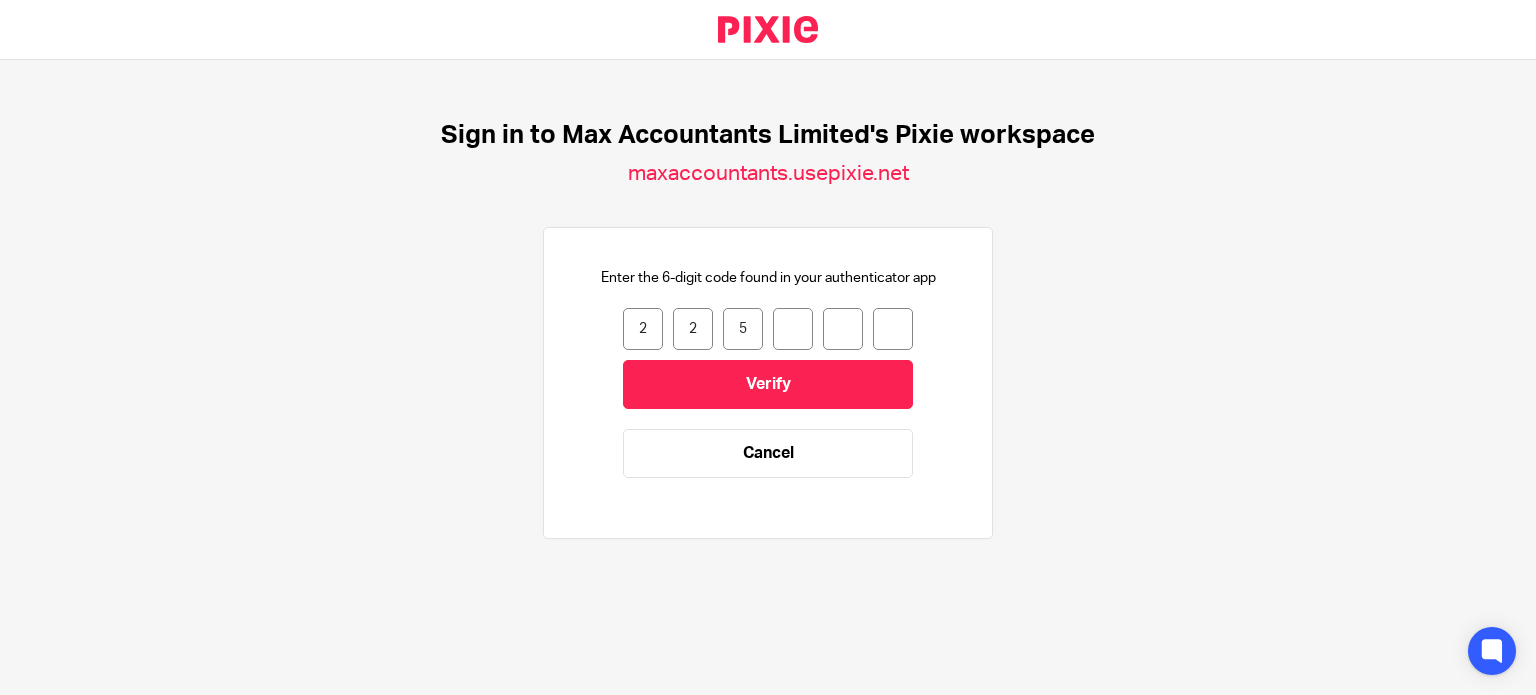 type on "9" 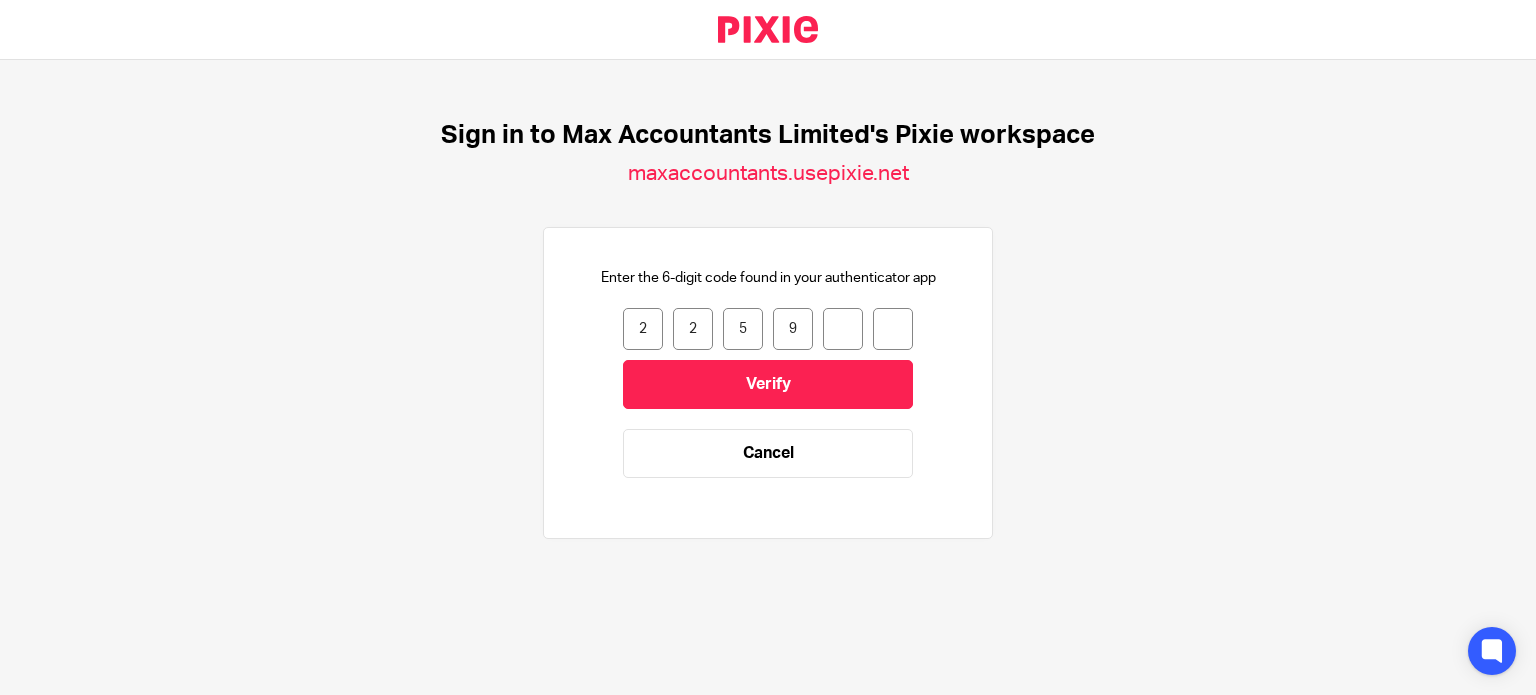 type on "8" 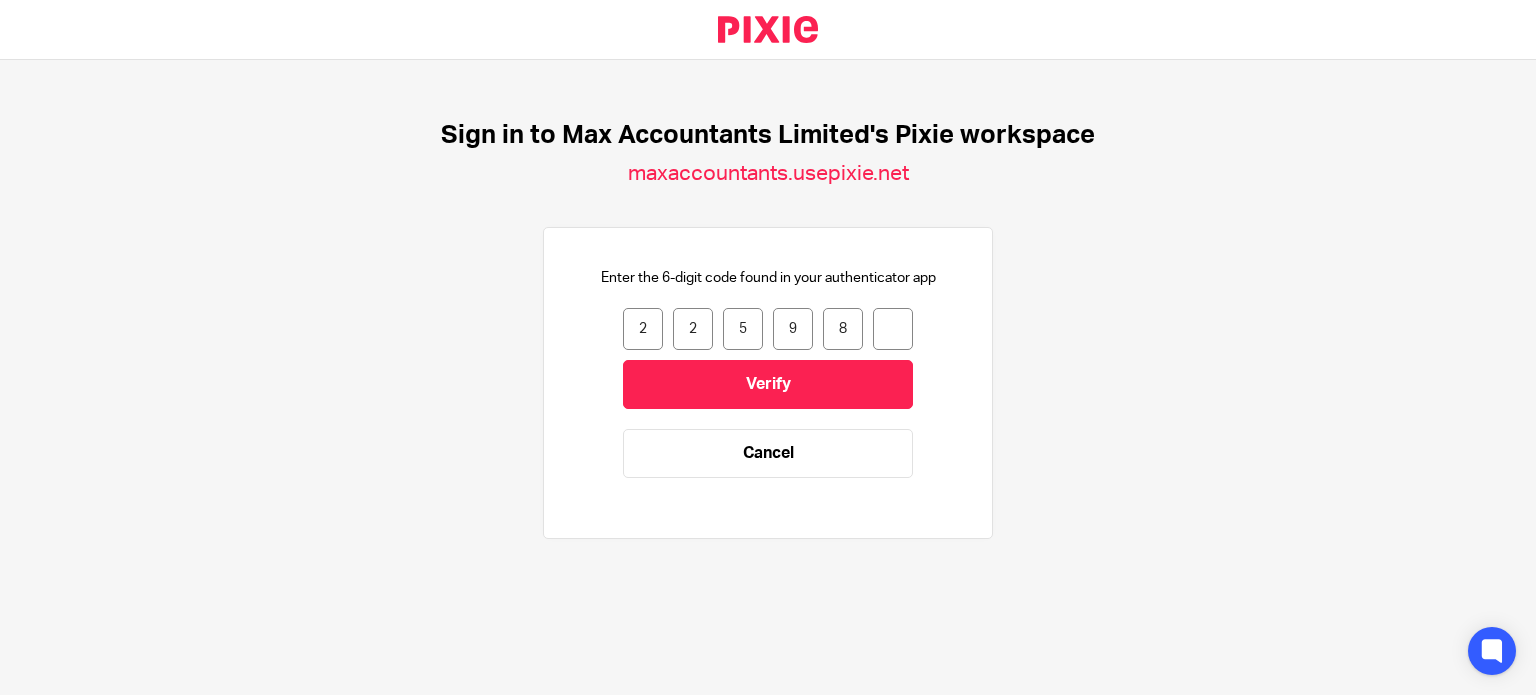 type on "3" 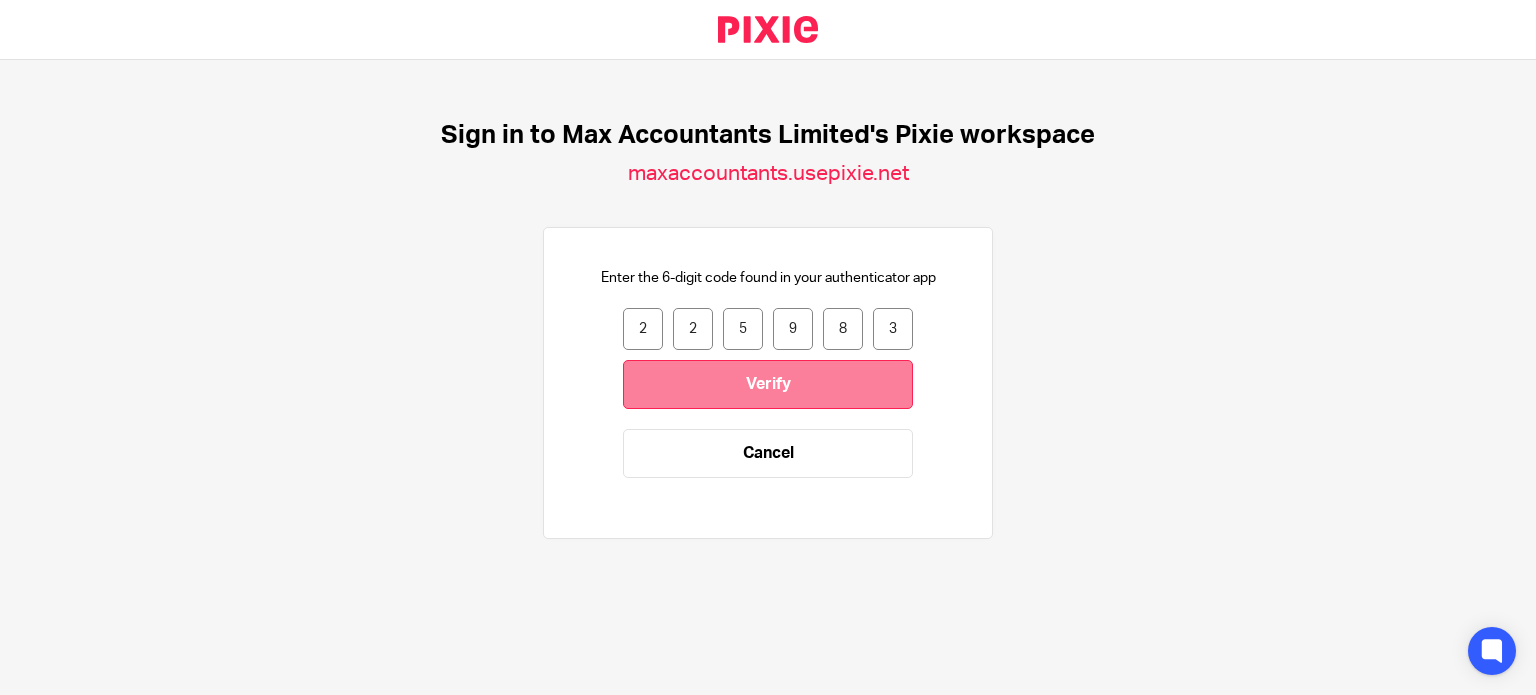 click on "Verify" at bounding box center (768, 384) 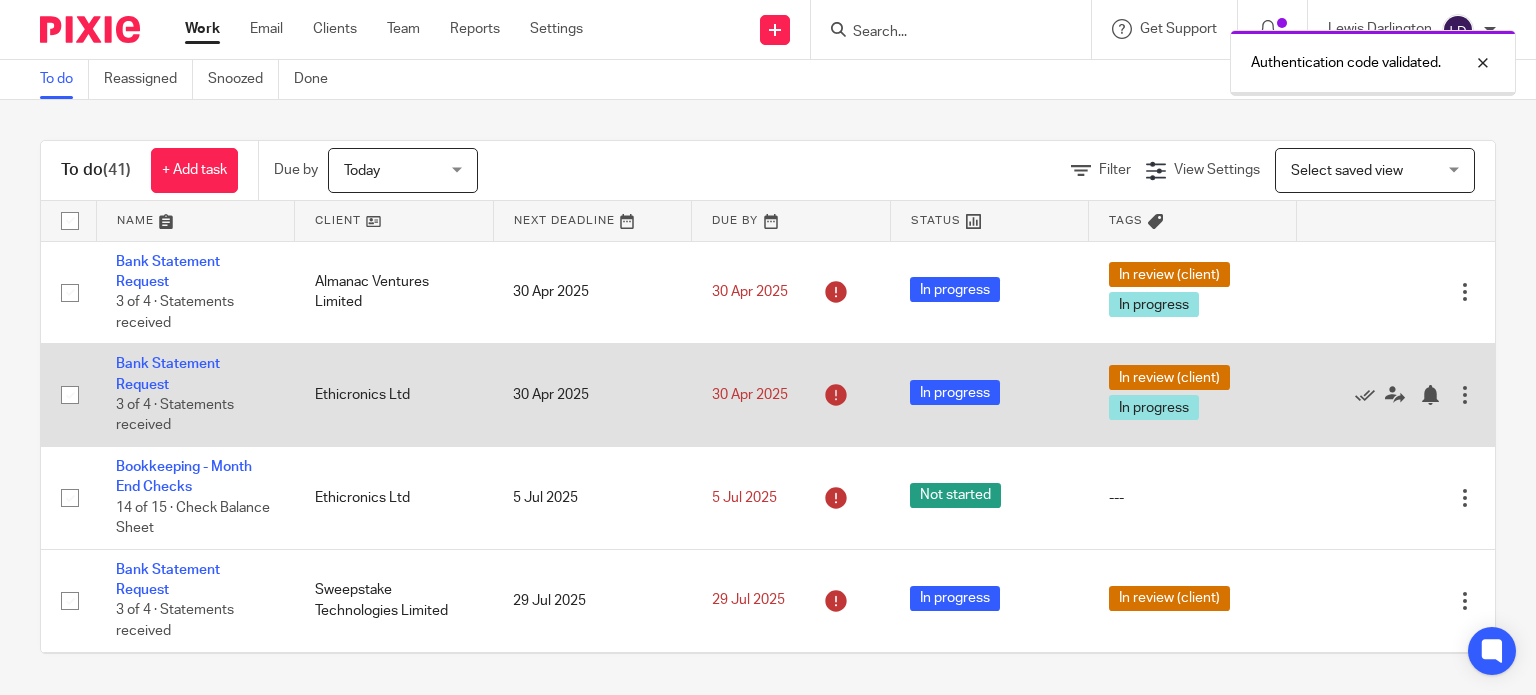 scroll, scrollTop: 0, scrollLeft: 0, axis: both 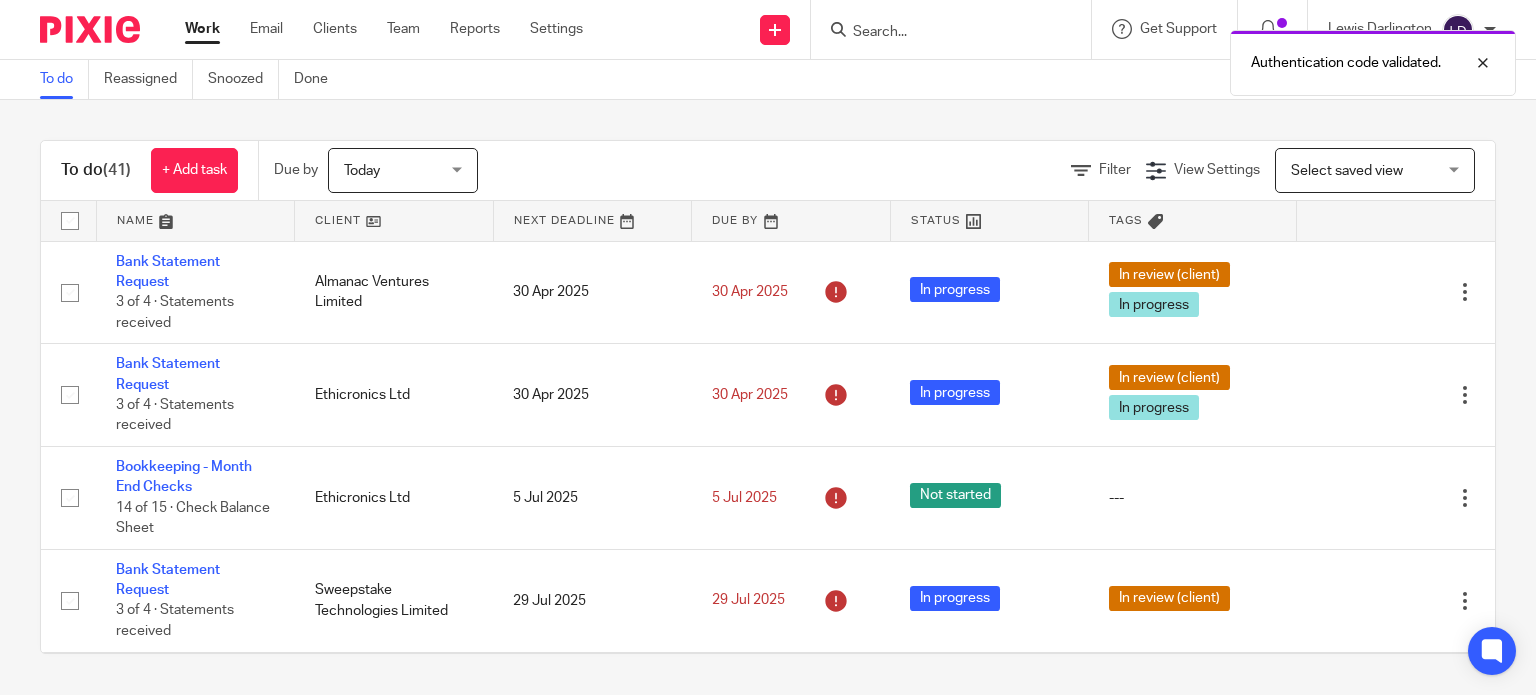 click at bounding box center [394, 221] 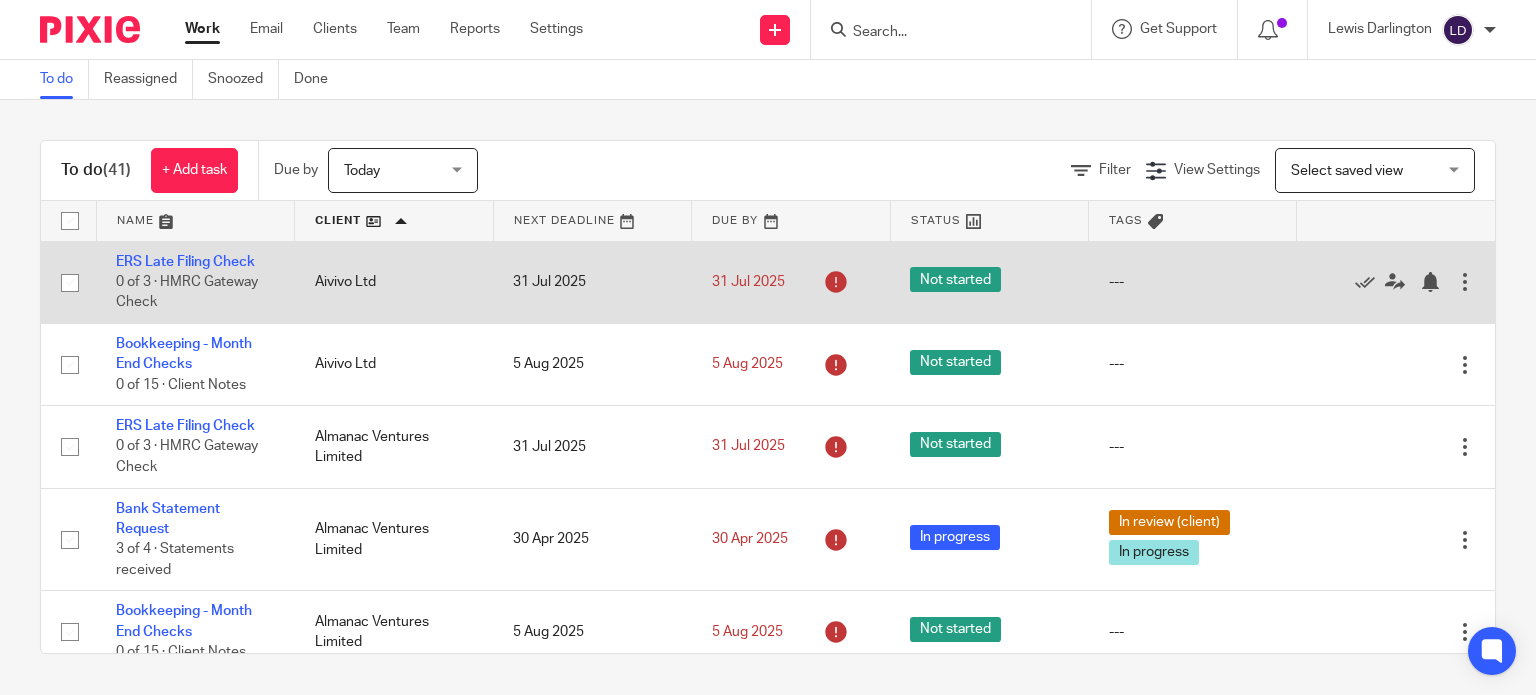 scroll, scrollTop: 0, scrollLeft: 0, axis: both 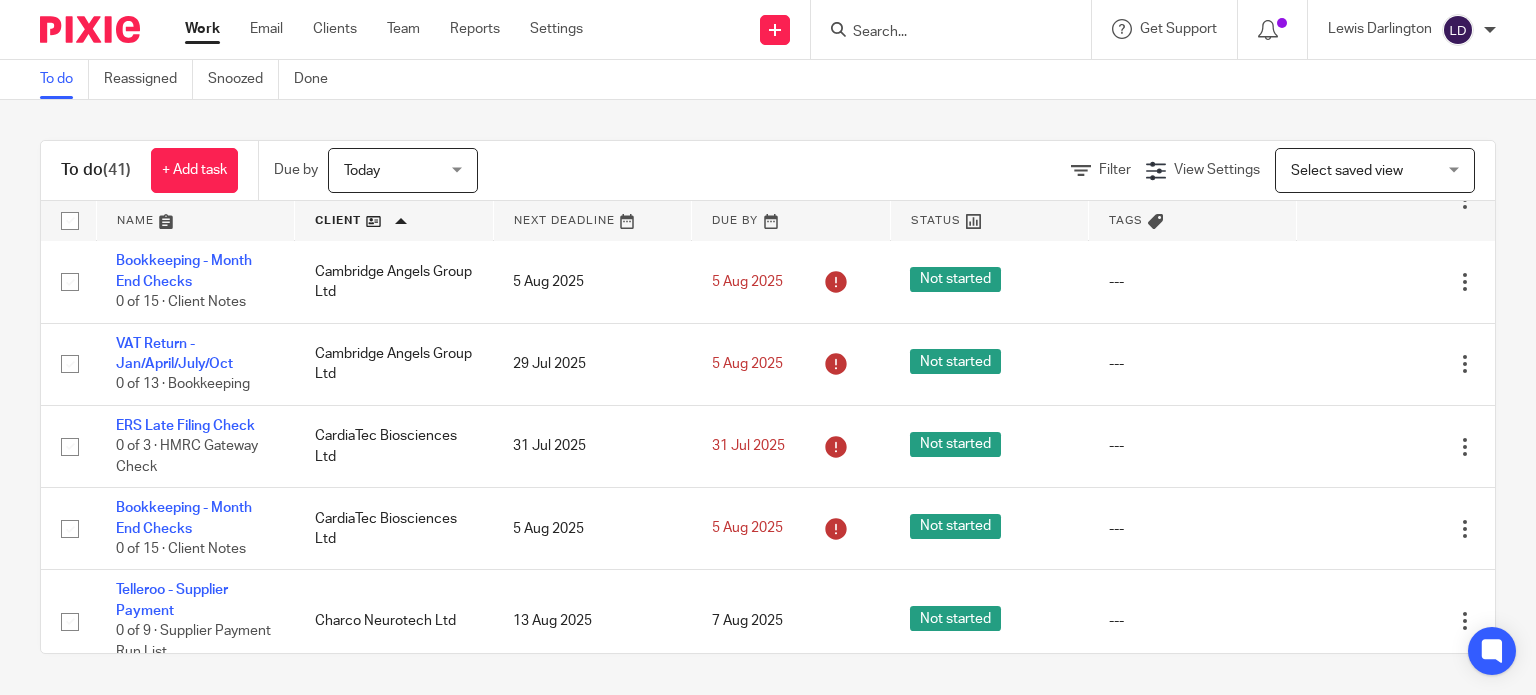 click on "To do
(41)
+ Add task
Due by
Today
Today
Today
Tomorrow
This week
Next week
This month
Next month
All
today     Filter     View Settings   View Settings       Manage saved views
Select saved view
Select saved view
Select saved view
Name     Client       Next Deadline     Due By     Status   Tags
No client selected
No client selected
52 North Health Ltd
Accelercomm Ltd
Advanced Machinery Services Limited
Ad Venturist Ltd
Agaricus Robotics Ltd
Aivivo Ltd" at bounding box center [768, 397] 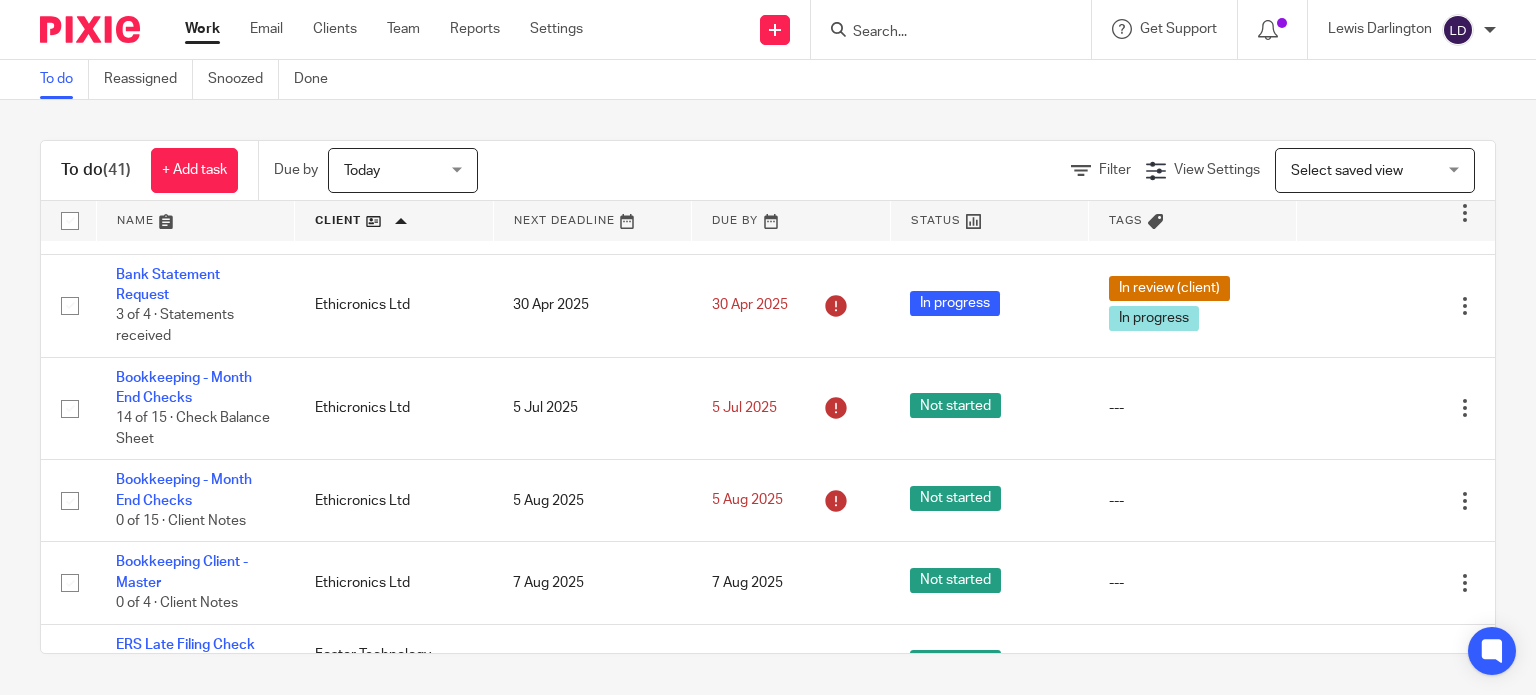 scroll, scrollTop: 1333, scrollLeft: 0, axis: vertical 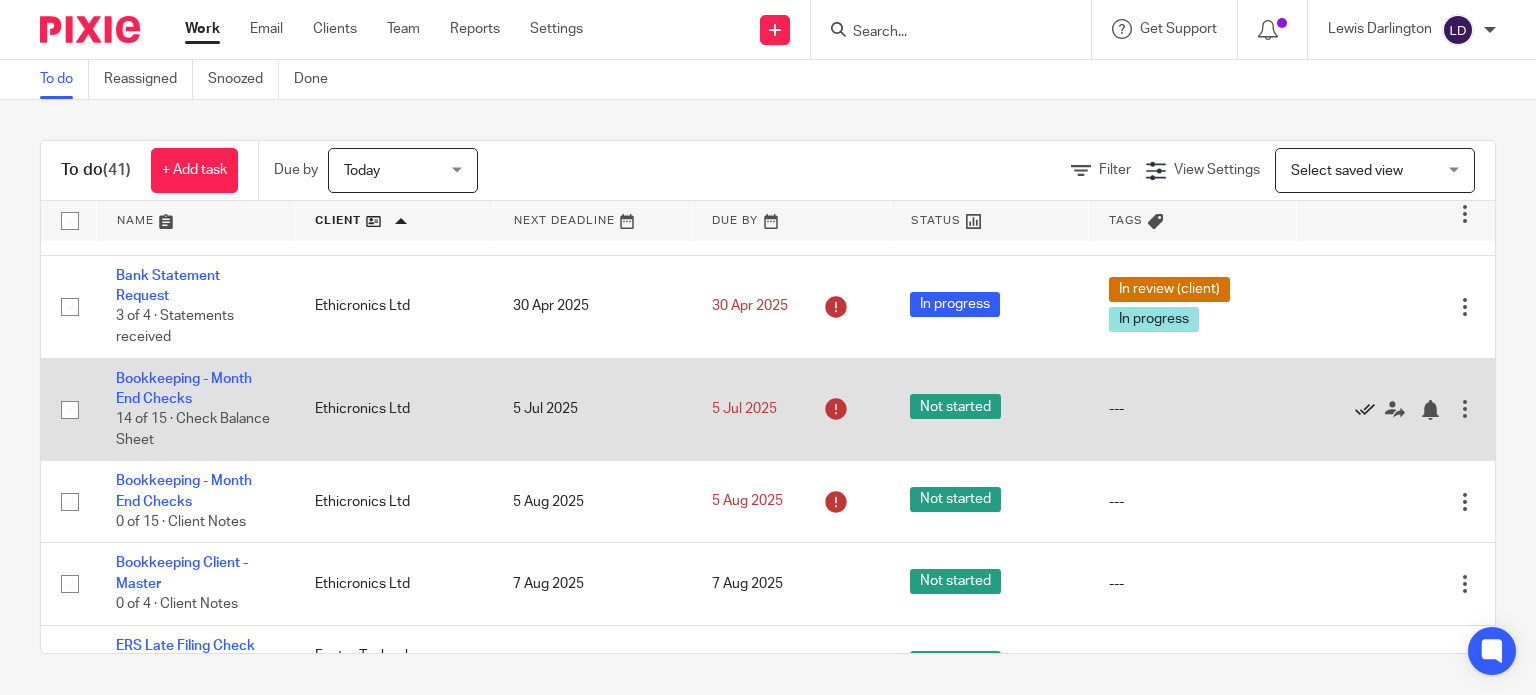 click at bounding box center [1365, 410] 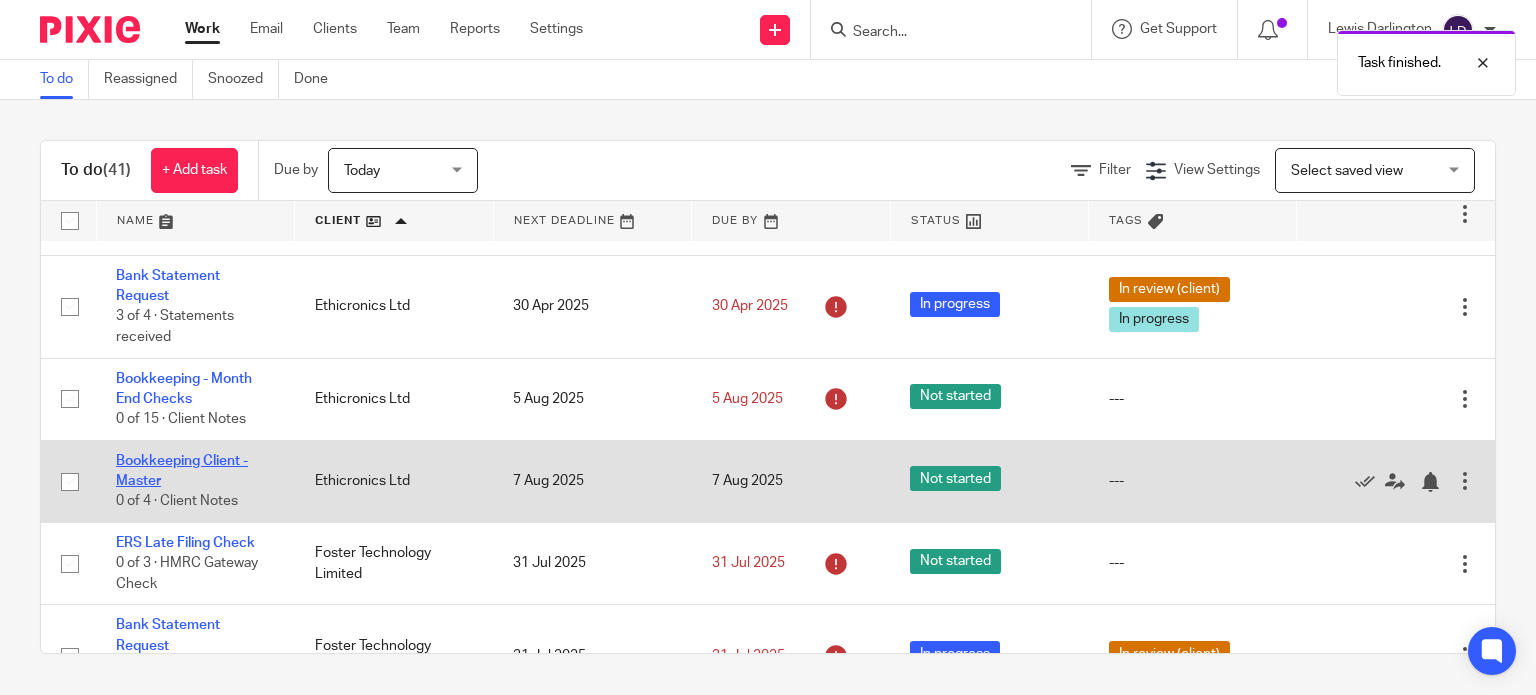click on "Bookkeeping Client - Master" at bounding box center (182, 471) 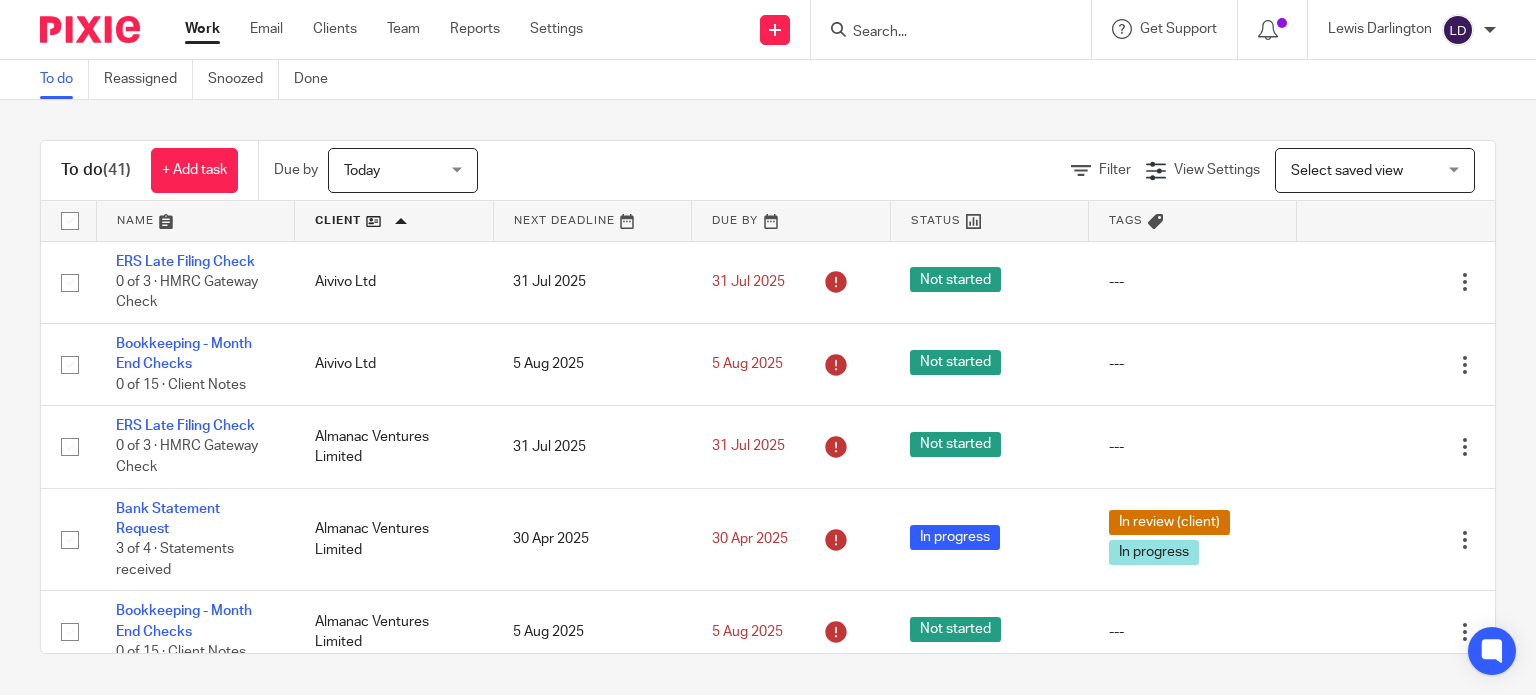 scroll, scrollTop: 0, scrollLeft: 0, axis: both 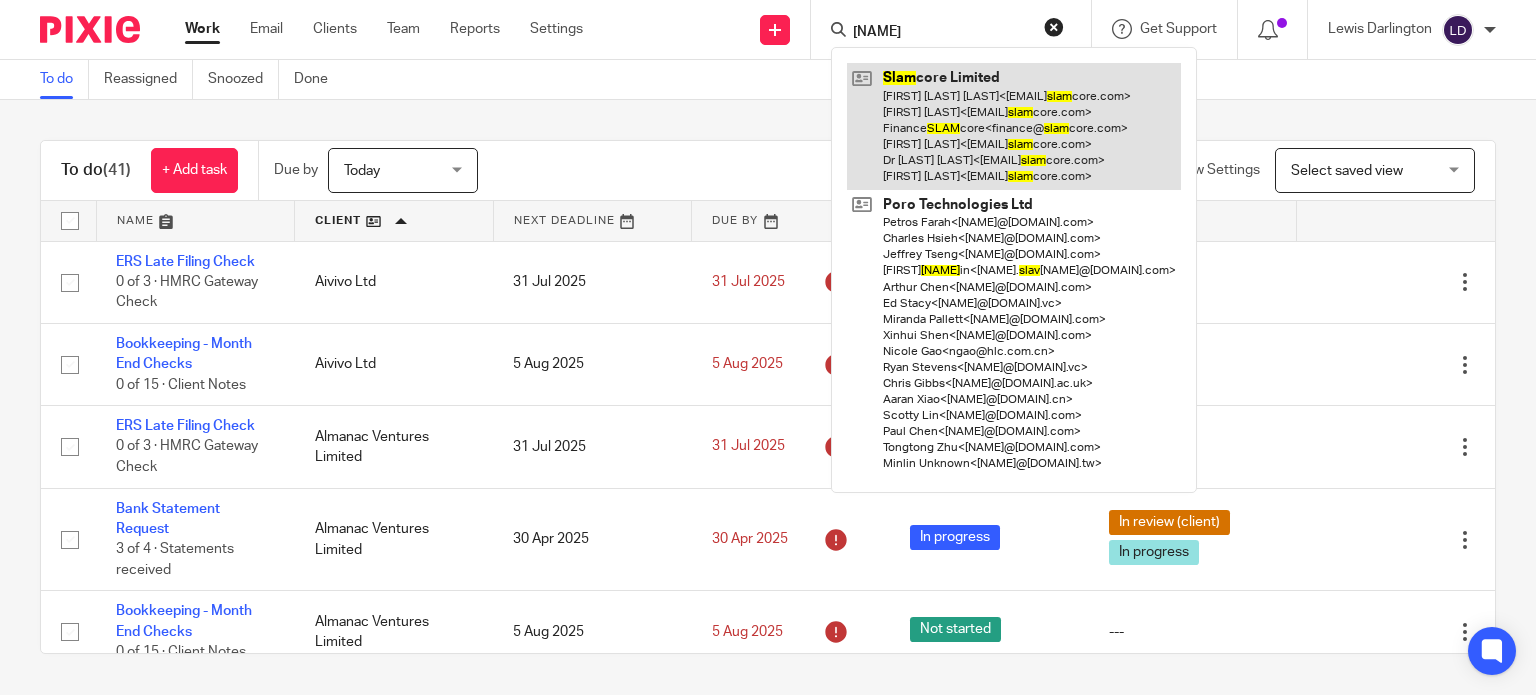 type on "slak" 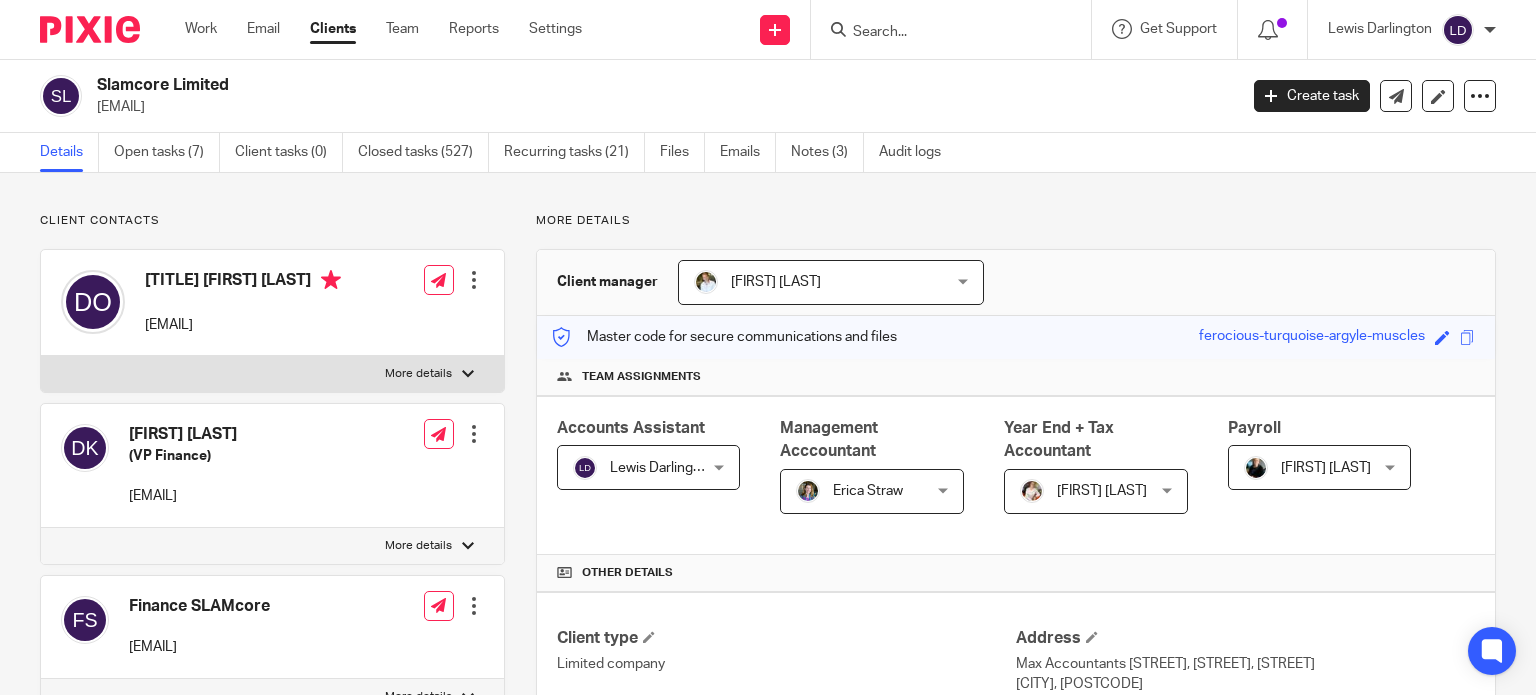 scroll, scrollTop: 0, scrollLeft: 0, axis: both 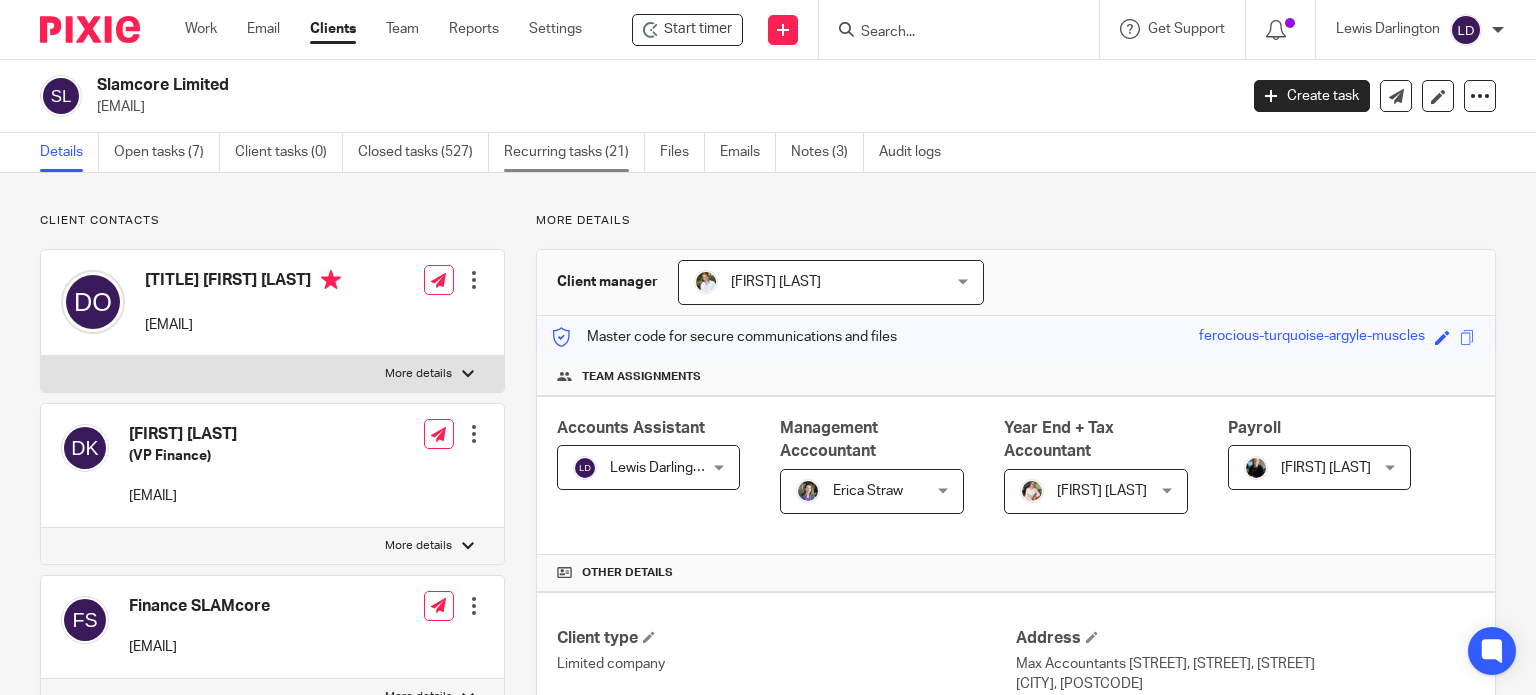 click on "Recurring tasks (21)" at bounding box center [574, 152] 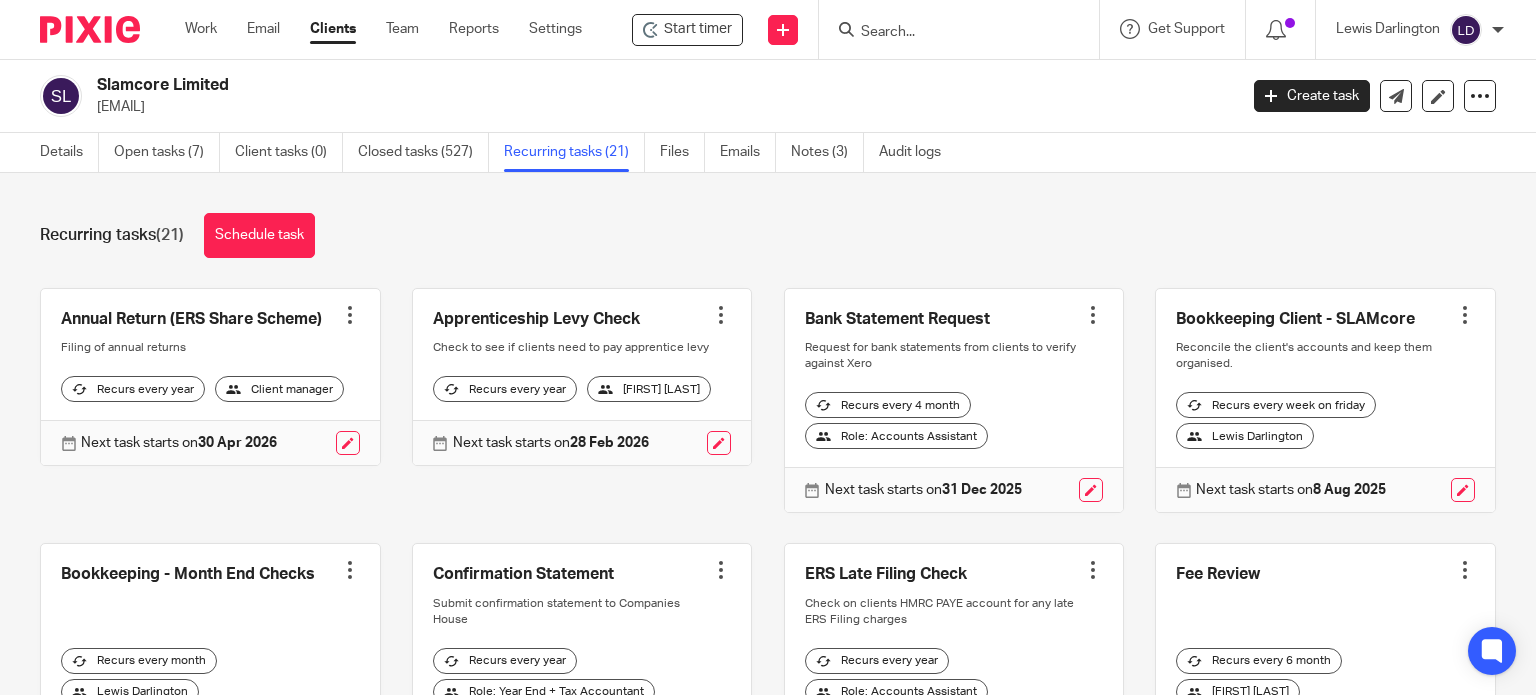 scroll, scrollTop: 0, scrollLeft: 0, axis: both 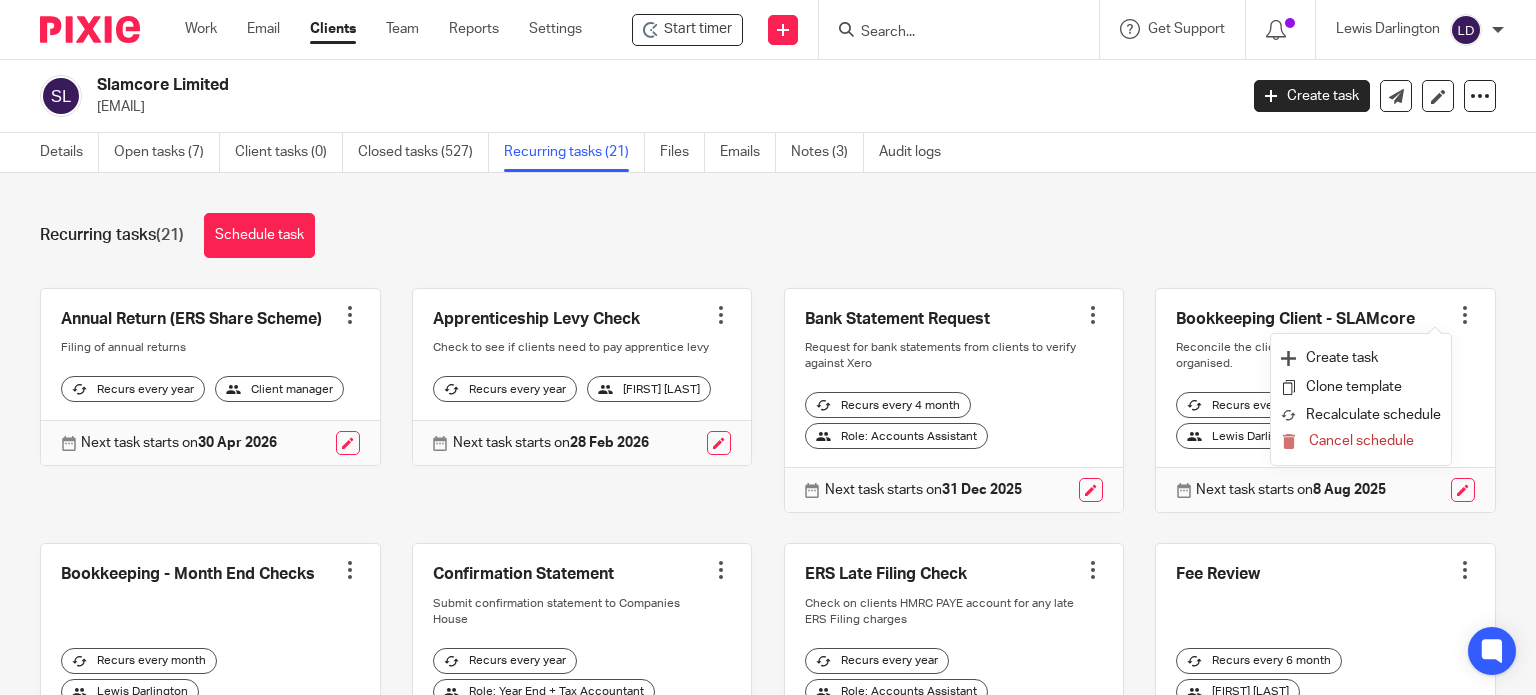click on "Recurring tasks
(21)
Schedule task
Annual Return (ERS Share Scheme)
Create task
Clone template
Recalculate schedule
Cancel schedule
Filing of annual returns
Recurs every year
Client manager
Next task starts on   [DATE]
Apprenticeship Levy Check" at bounding box center (768, 434) 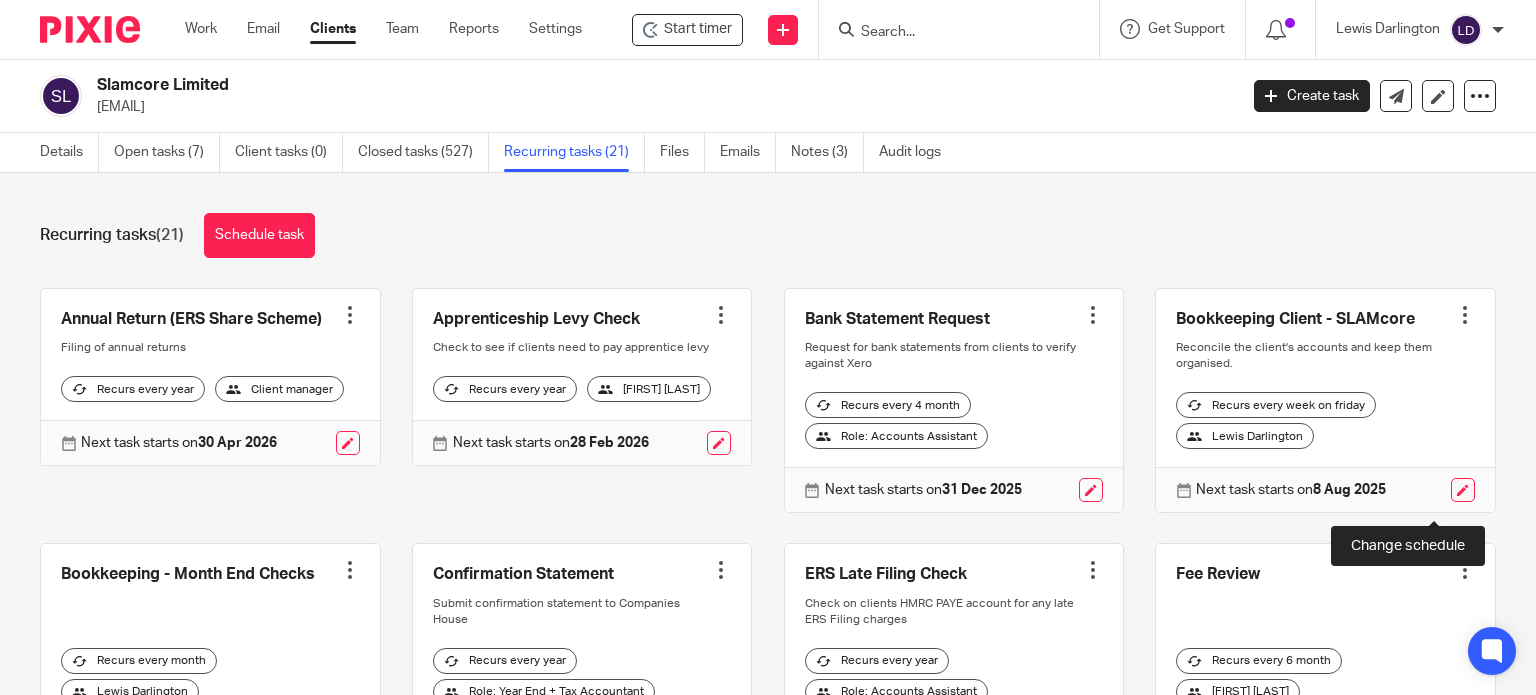 click at bounding box center [1463, 490] 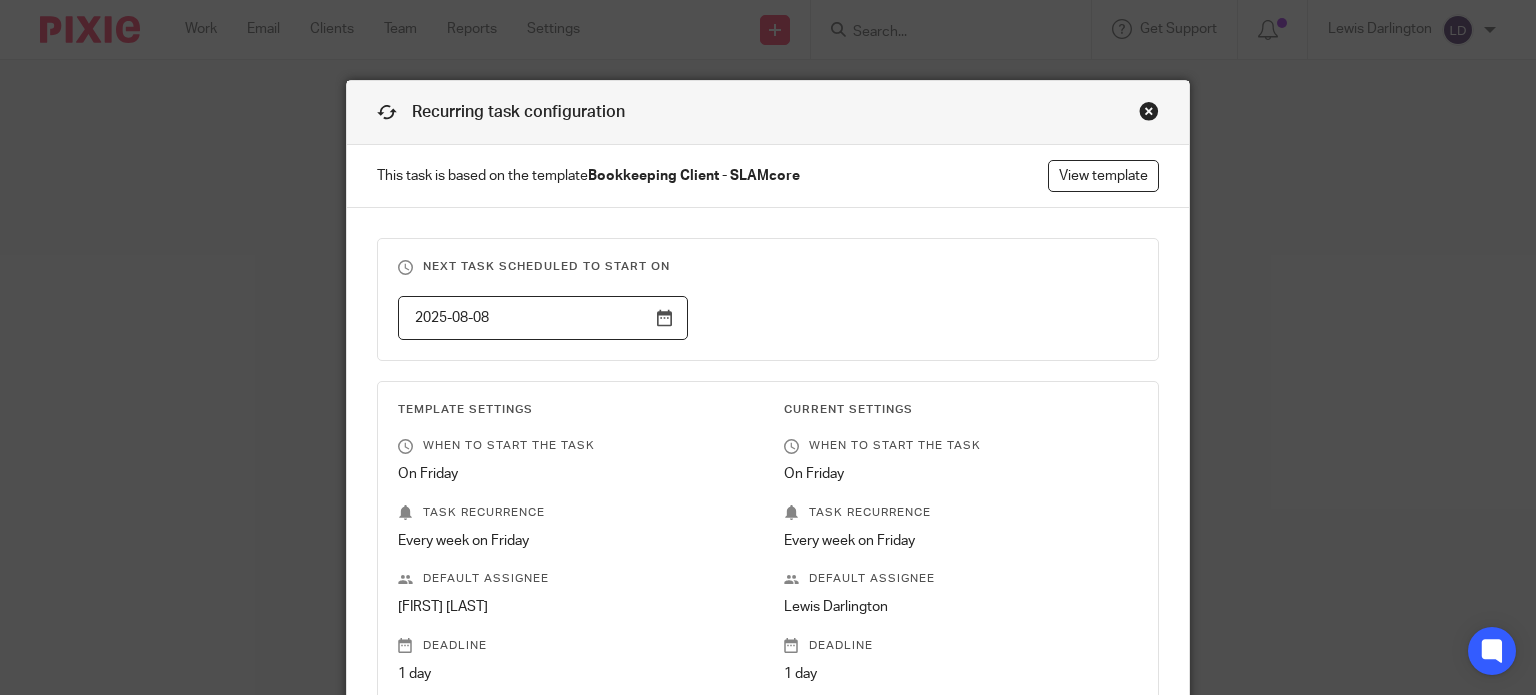 scroll, scrollTop: 0, scrollLeft: 0, axis: both 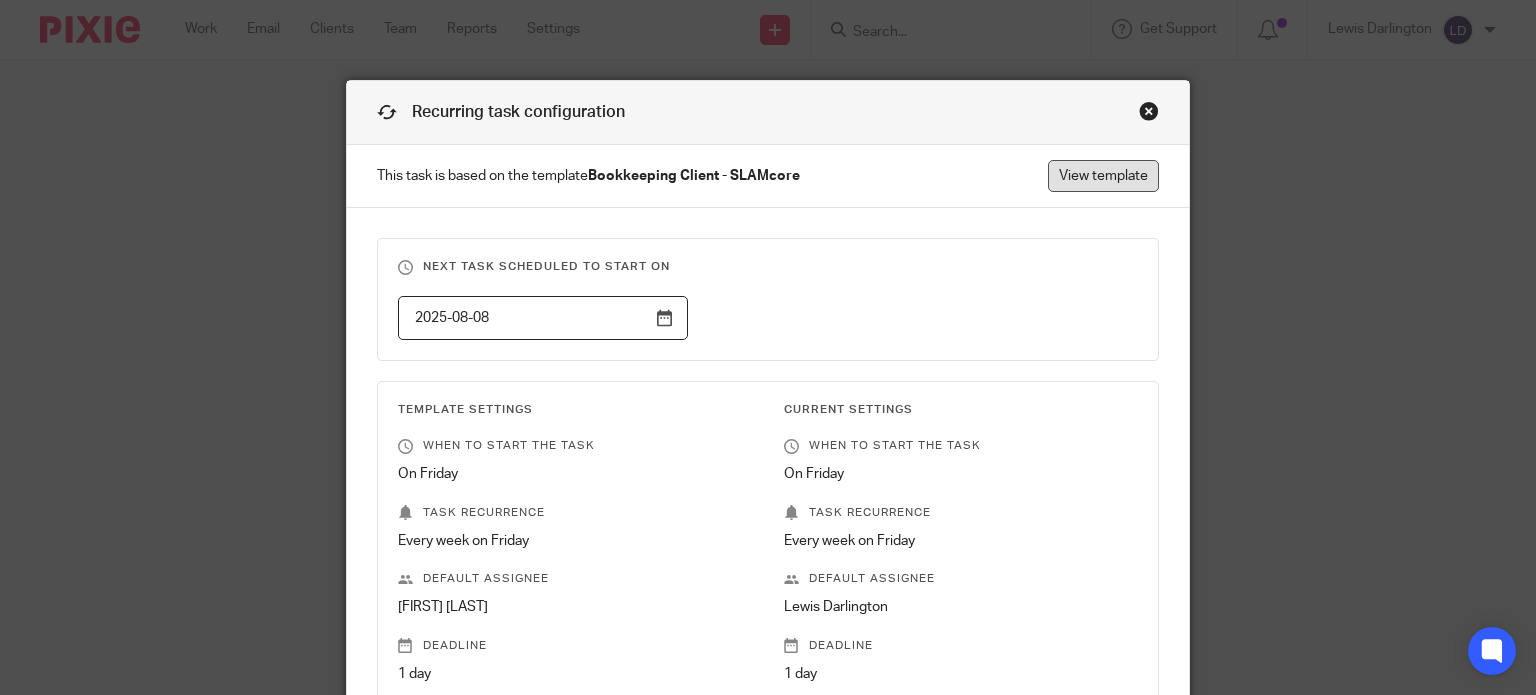click on "View template" at bounding box center (1103, 176) 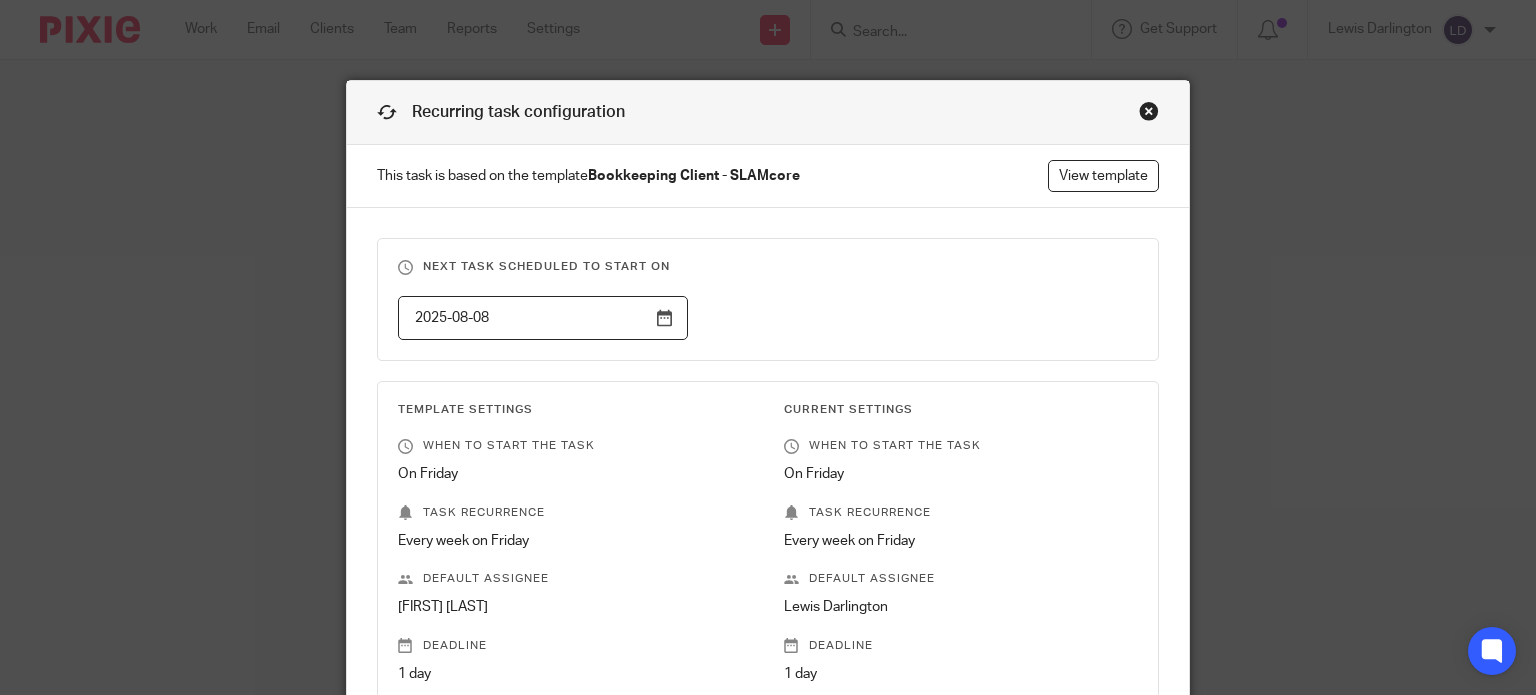 click at bounding box center (1149, 111) 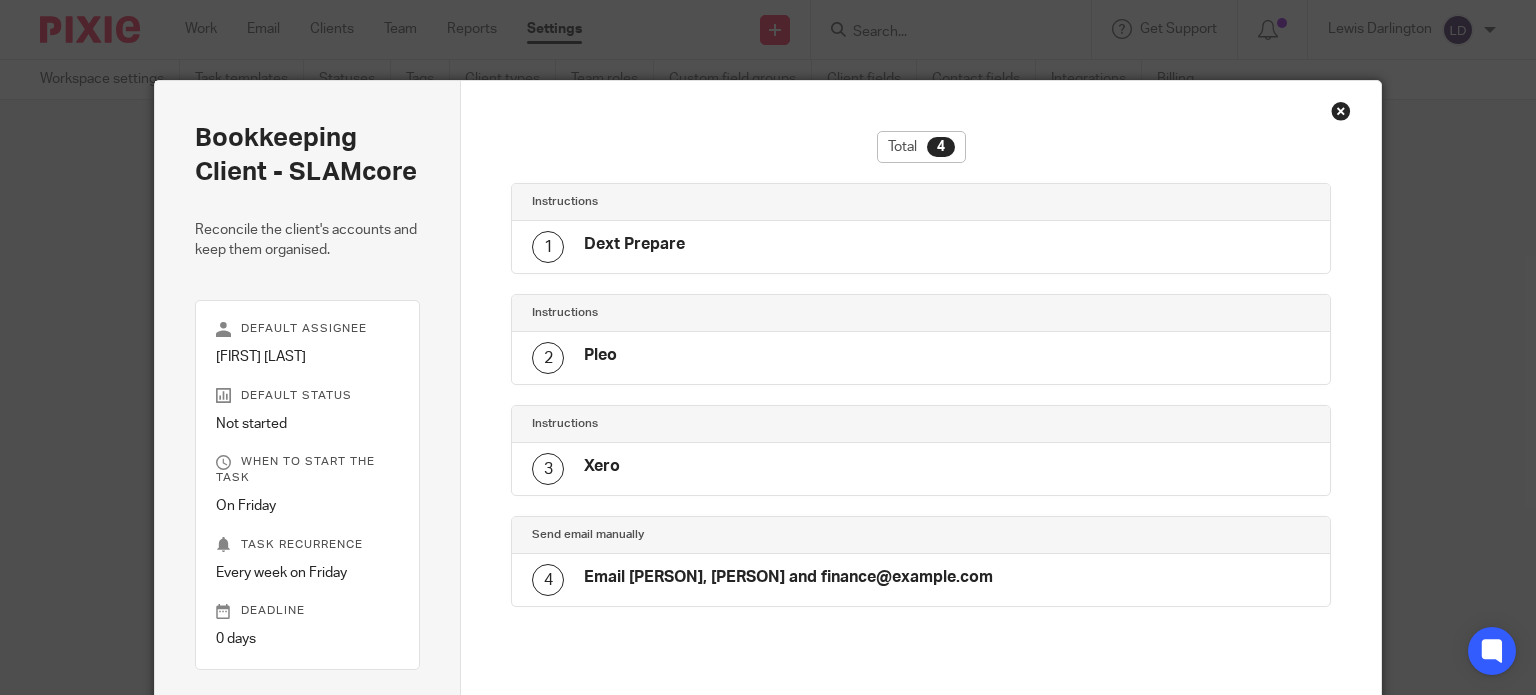 scroll, scrollTop: 0, scrollLeft: 0, axis: both 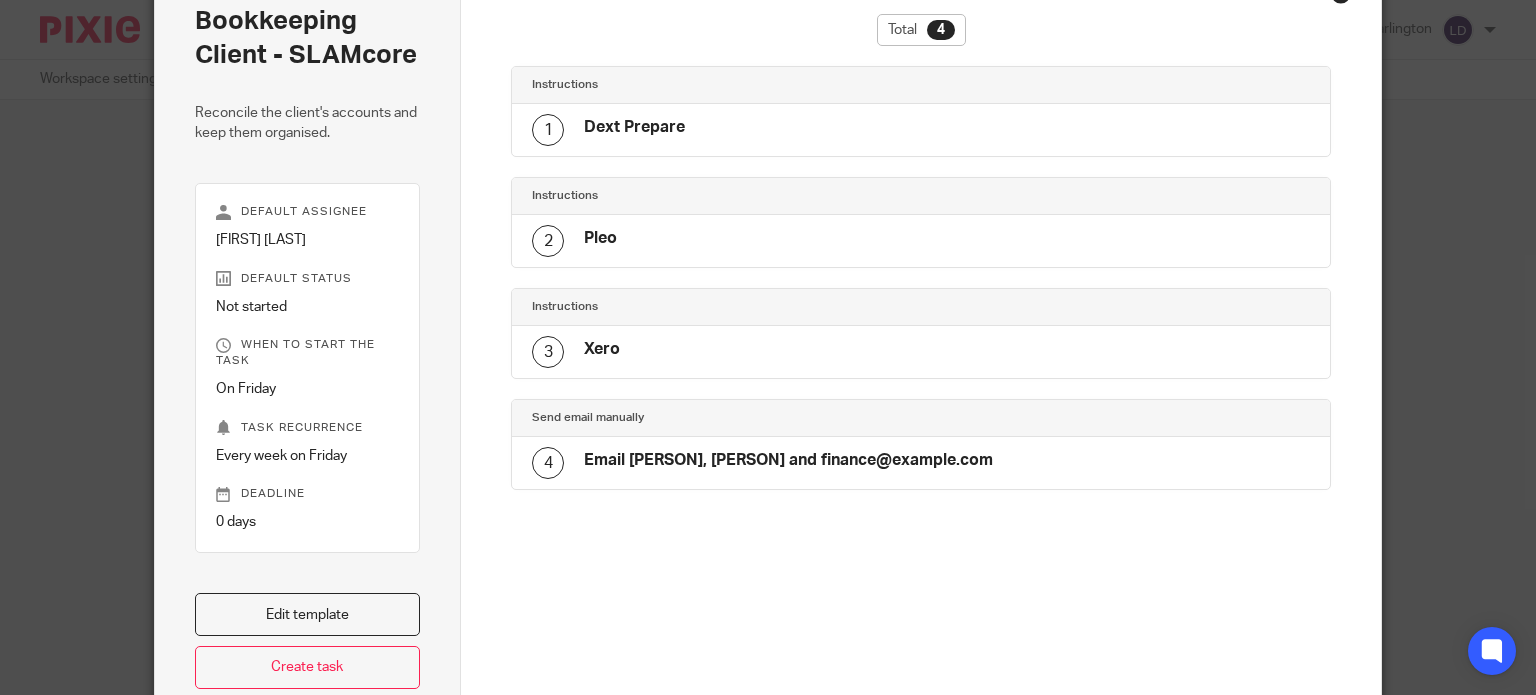 click on "Email Eleanore, Mitch and finance@" at bounding box center (788, 460) 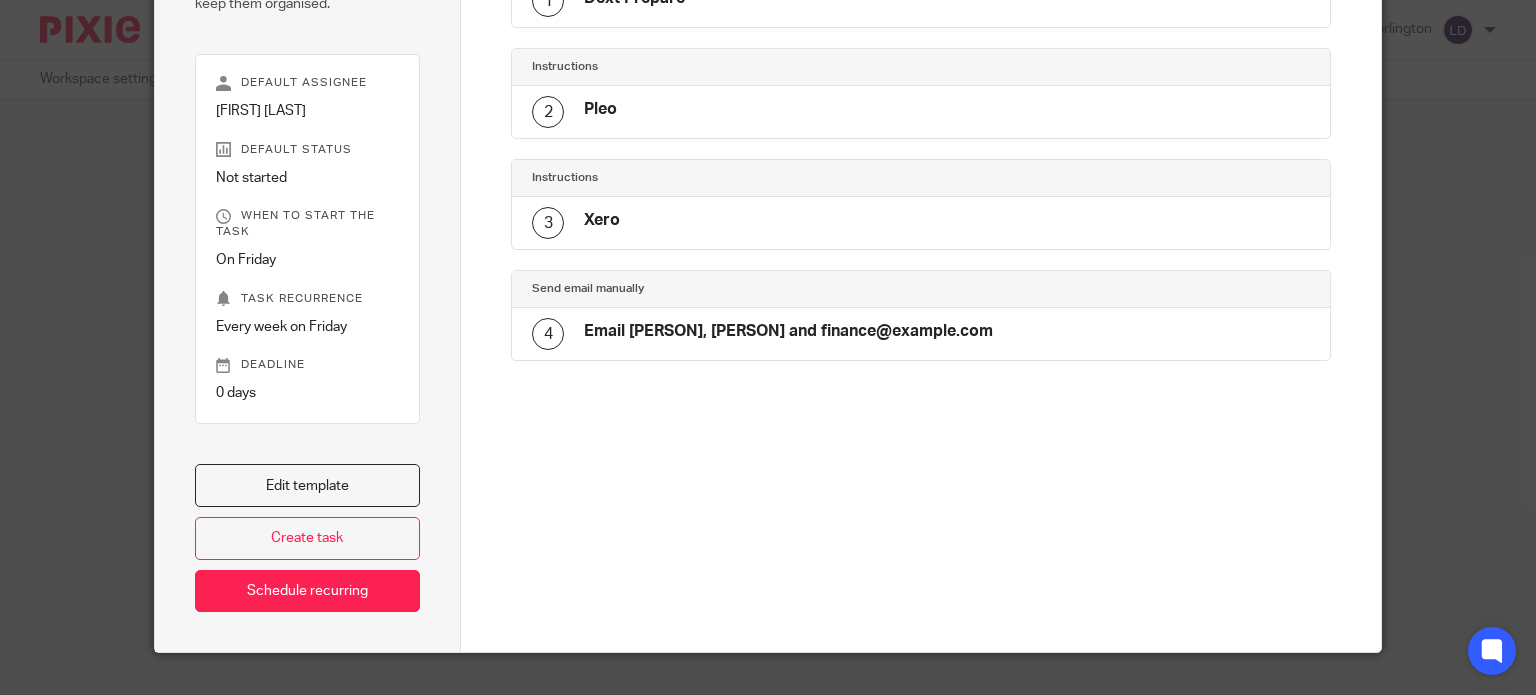 scroll, scrollTop: 284, scrollLeft: 0, axis: vertical 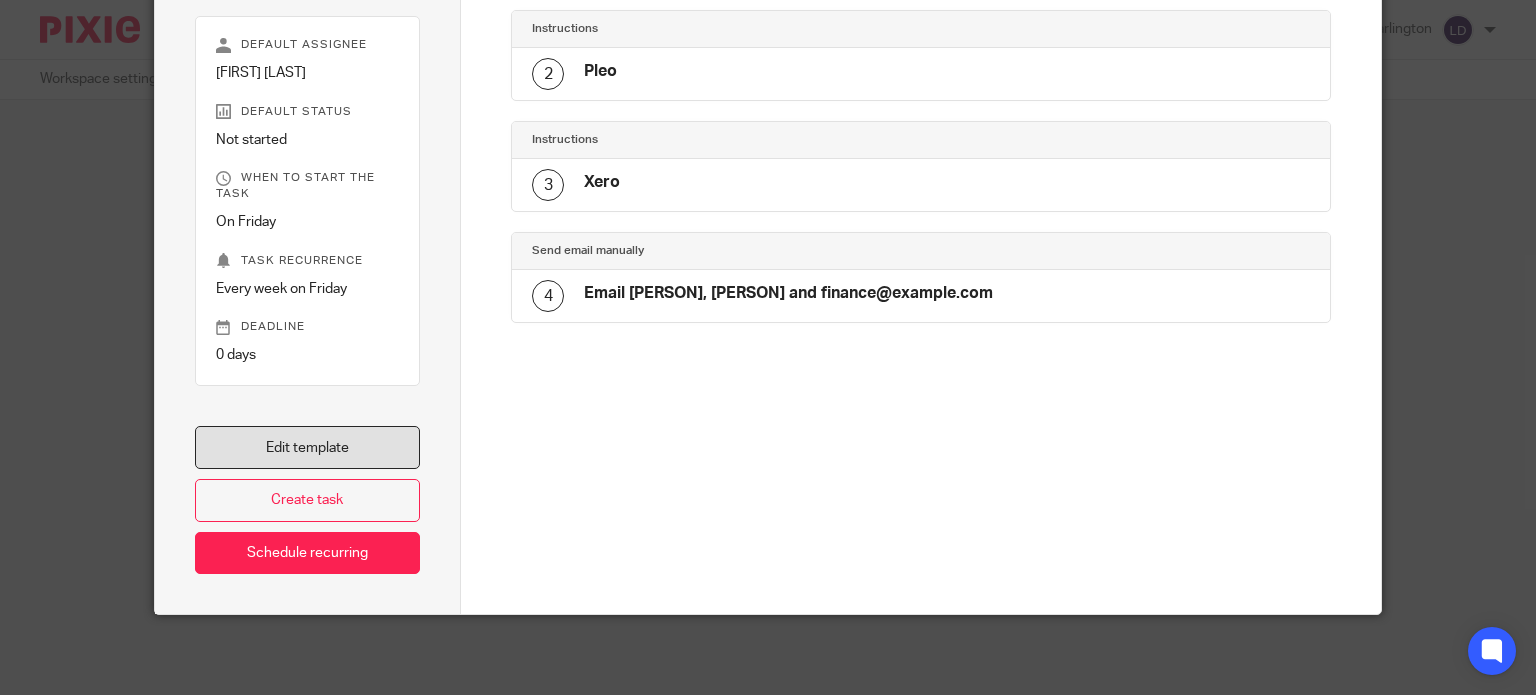 click on "Edit template" at bounding box center [308, 447] 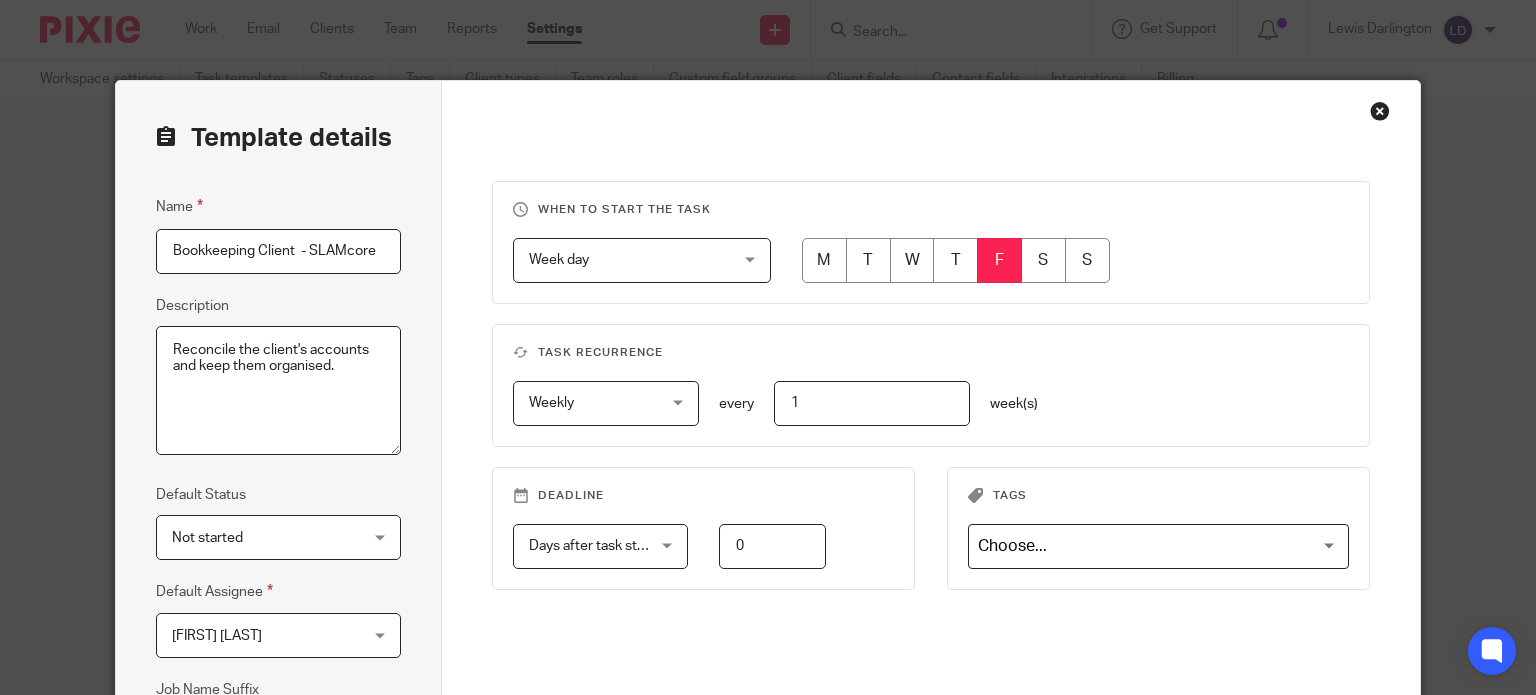scroll, scrollTop: 0, scrollLeft: 0, axis: both 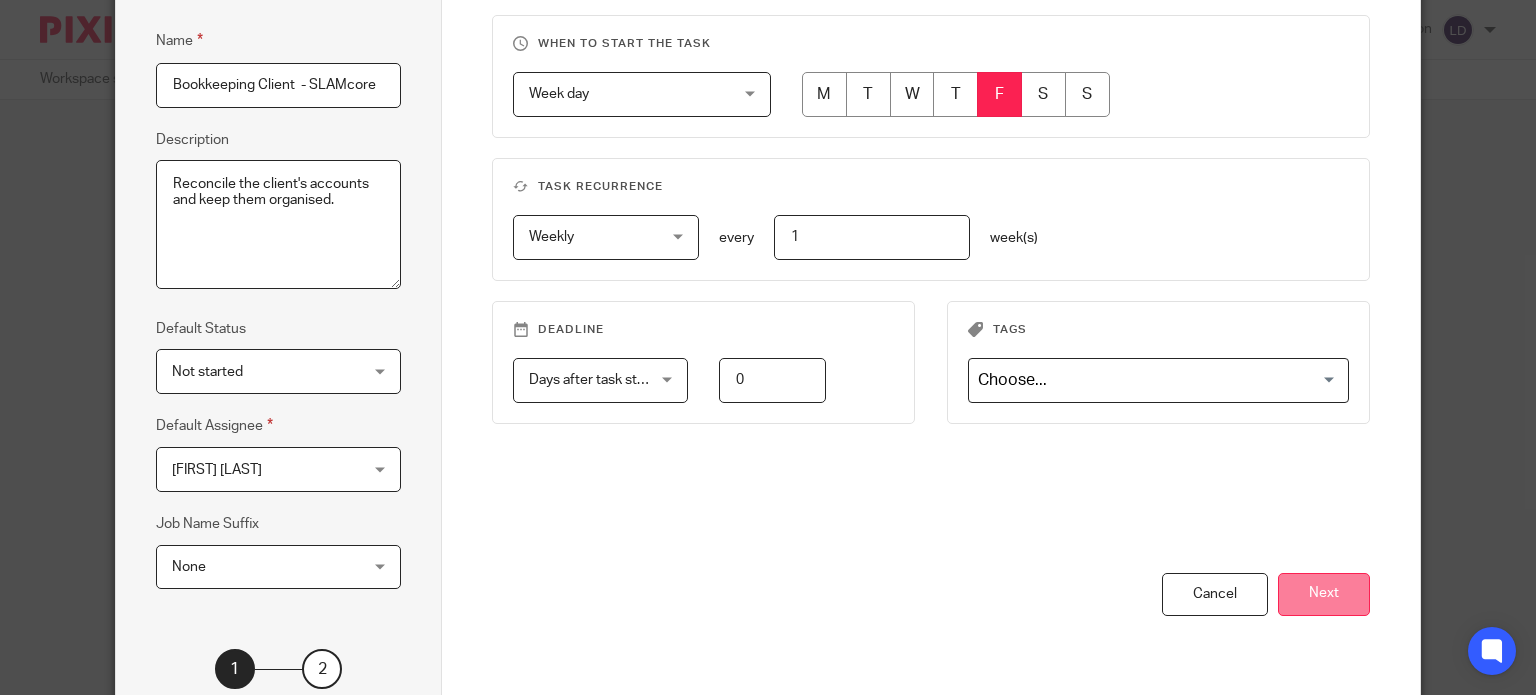 click on "Next" at bounding box center [1324, 594] 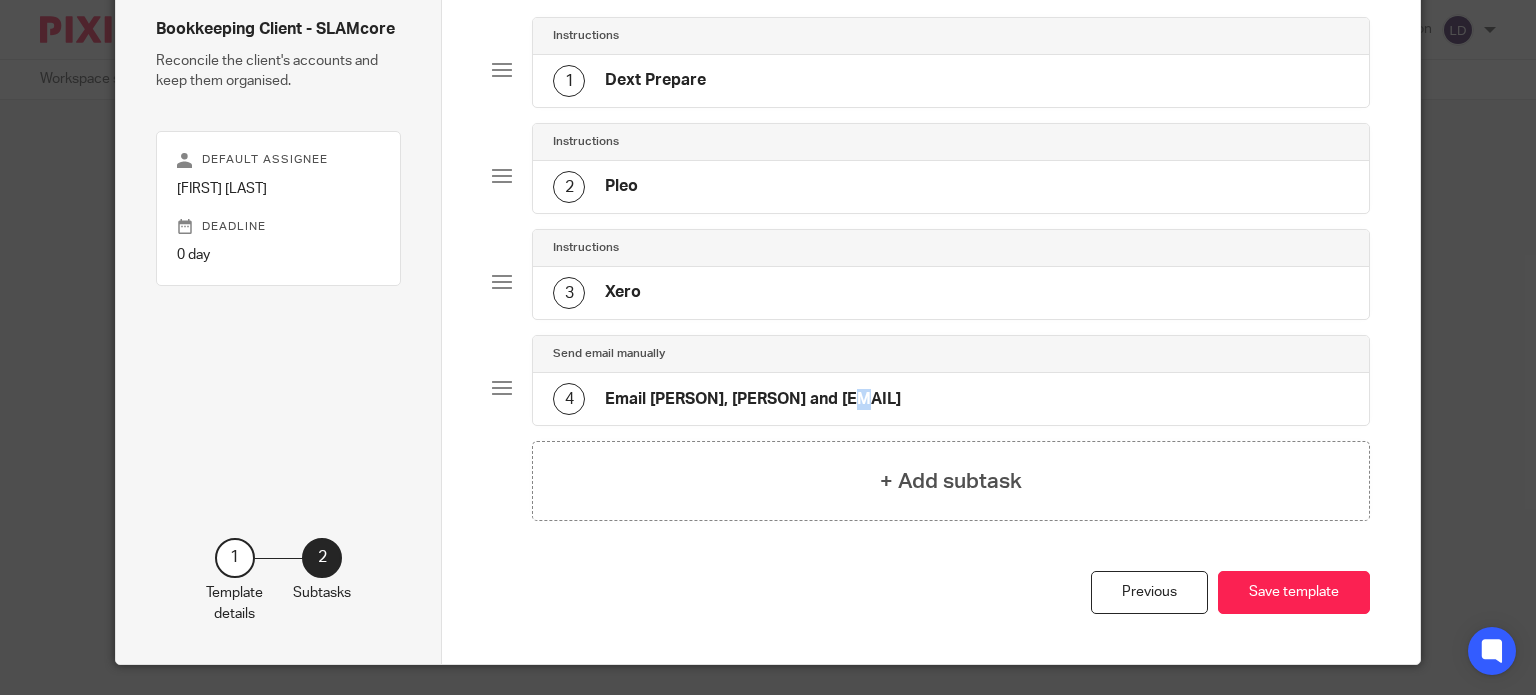 click on "Email Eleanore, Mitch and finance@" 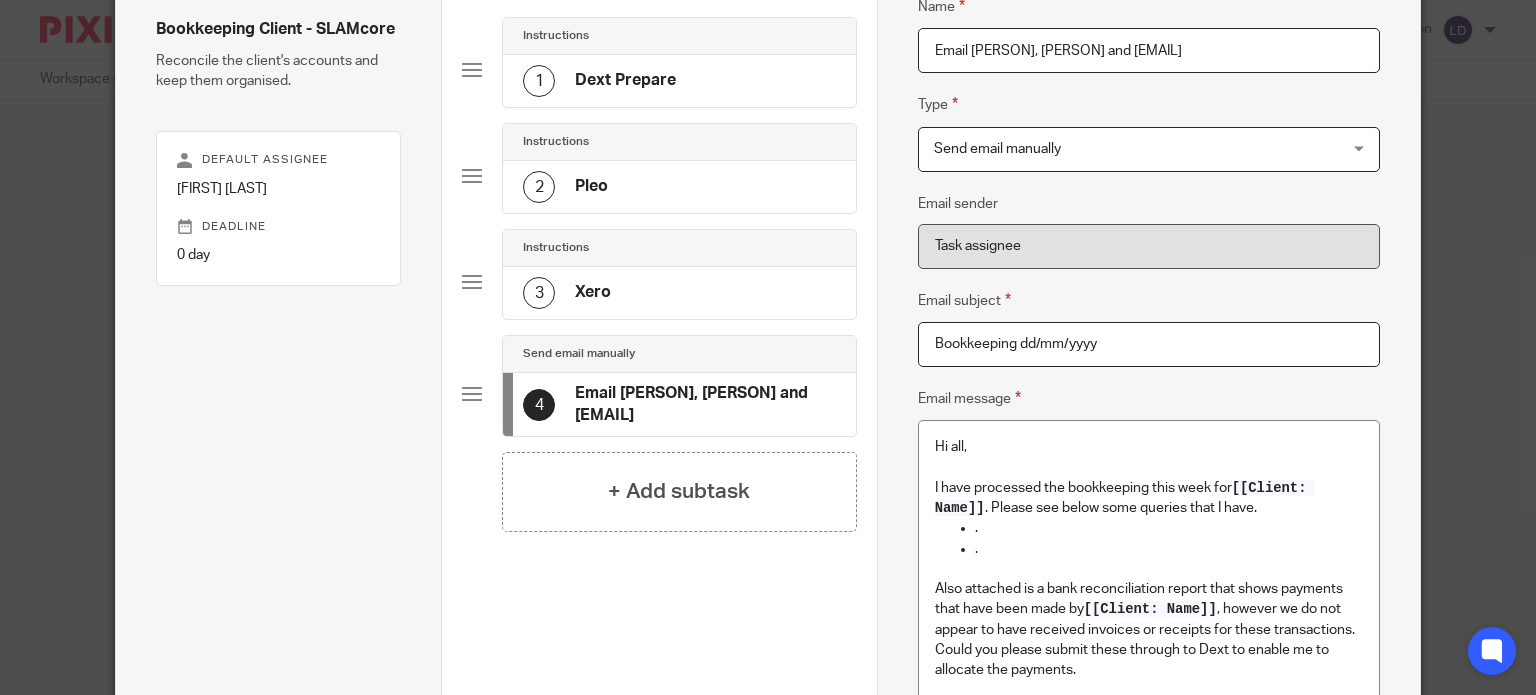 click on "Email Eleanore, Mitch and finance@" at bounding box center (1149, 50) 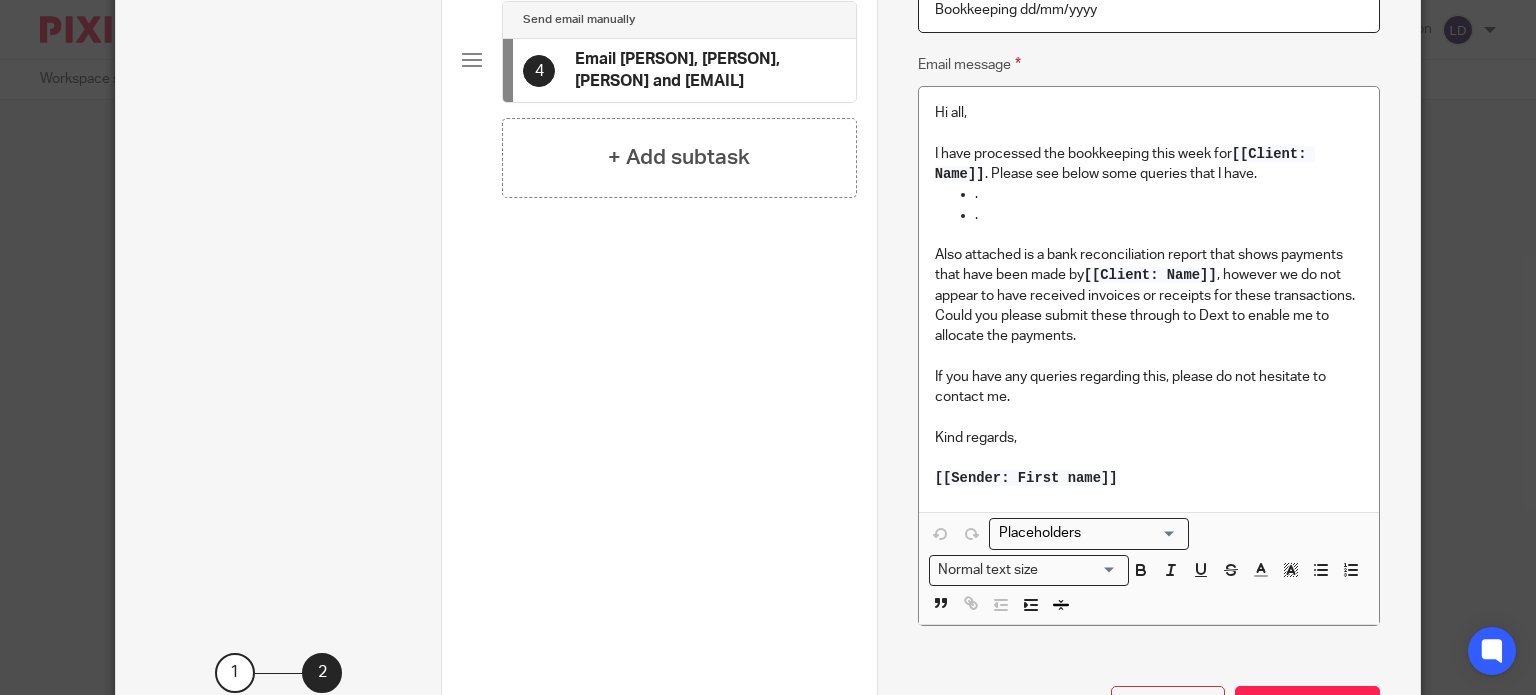 scroll, scrollTop: 664, scrollLeft: 0, axis: vertical 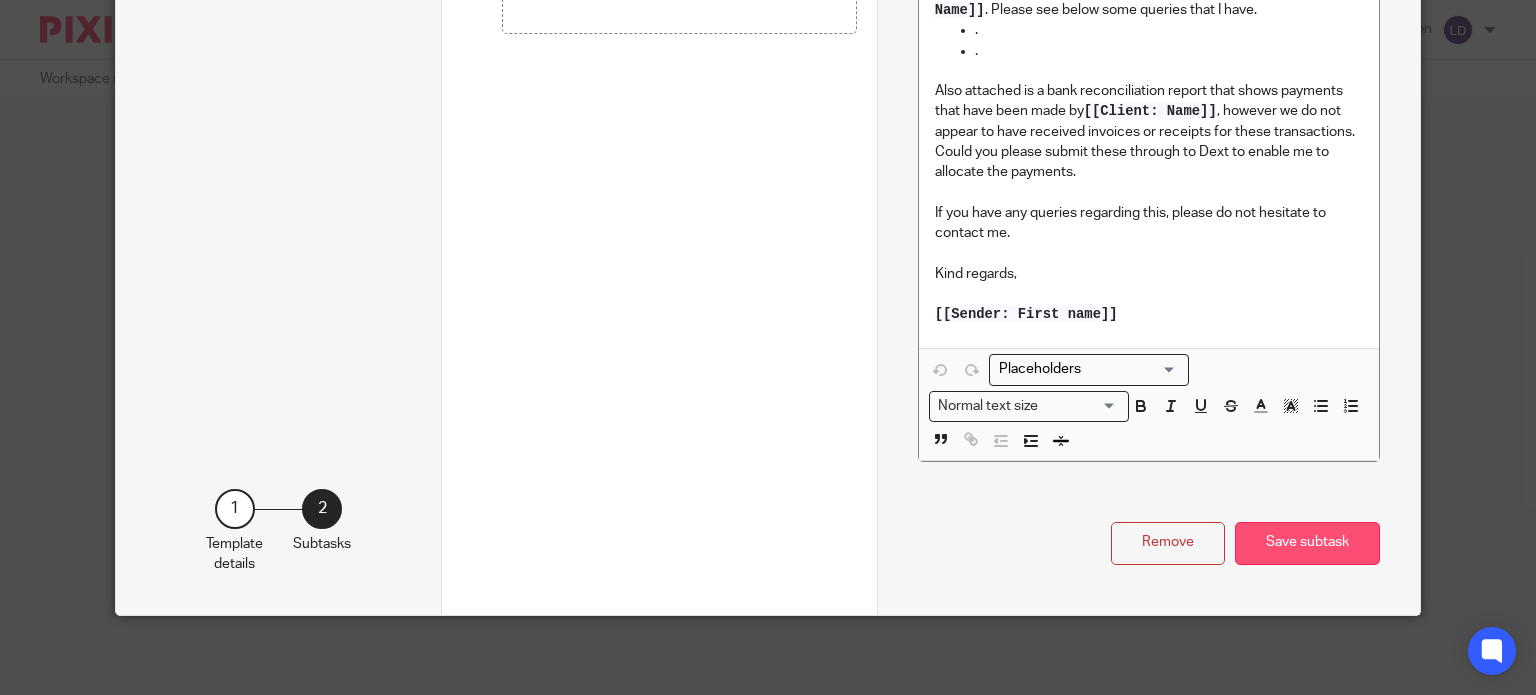type on "Email Eleanore, Mitch, Amy and finance@" 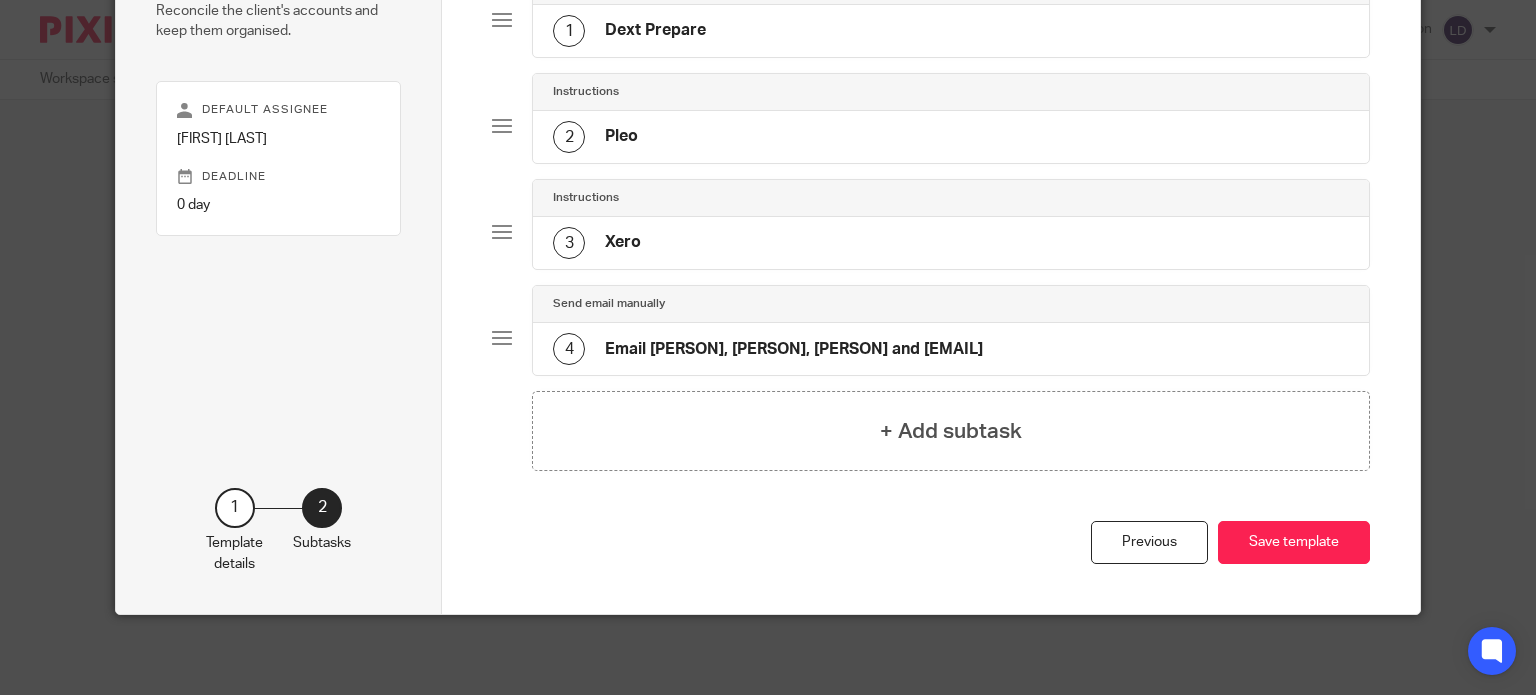 scroll, scrollTop: 212, scrollLeft: 0, axis: vertical 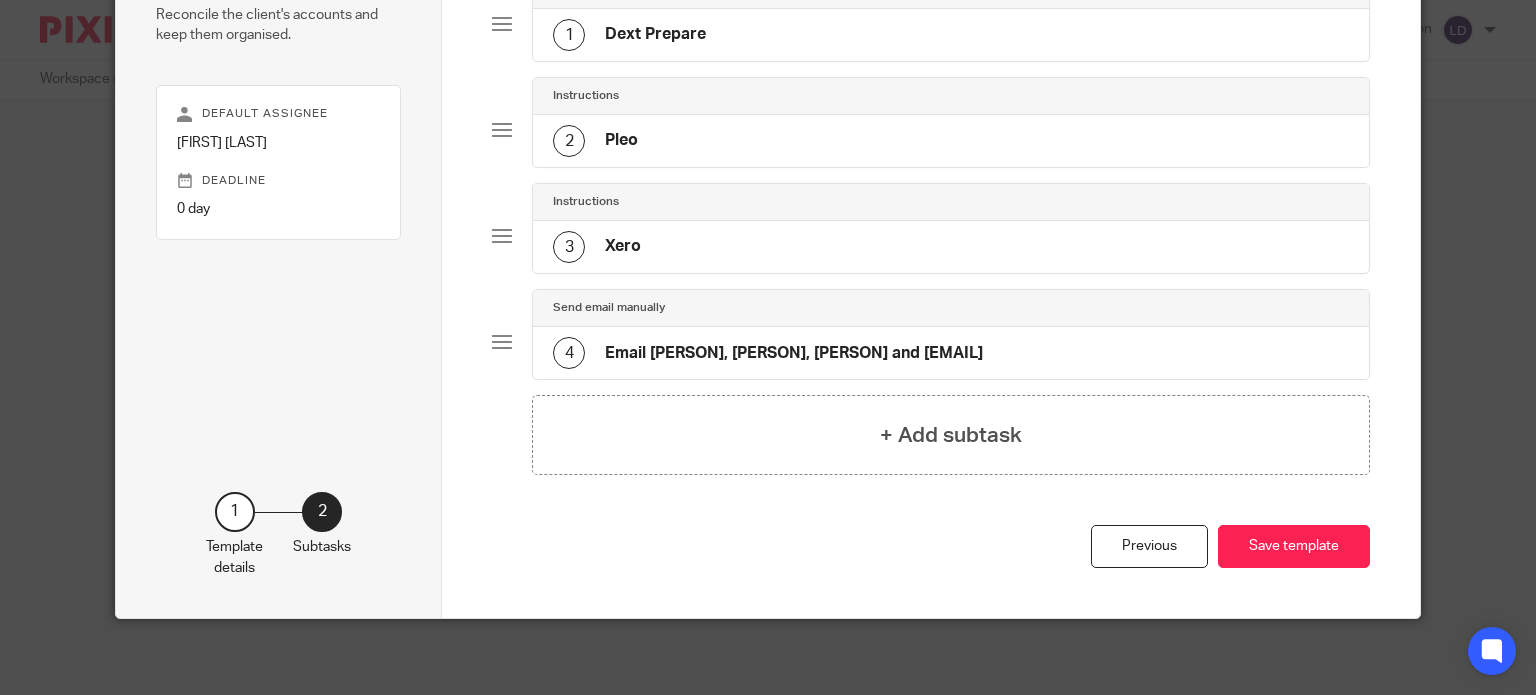 click on "Save template" at bounding box center (1294, 546) 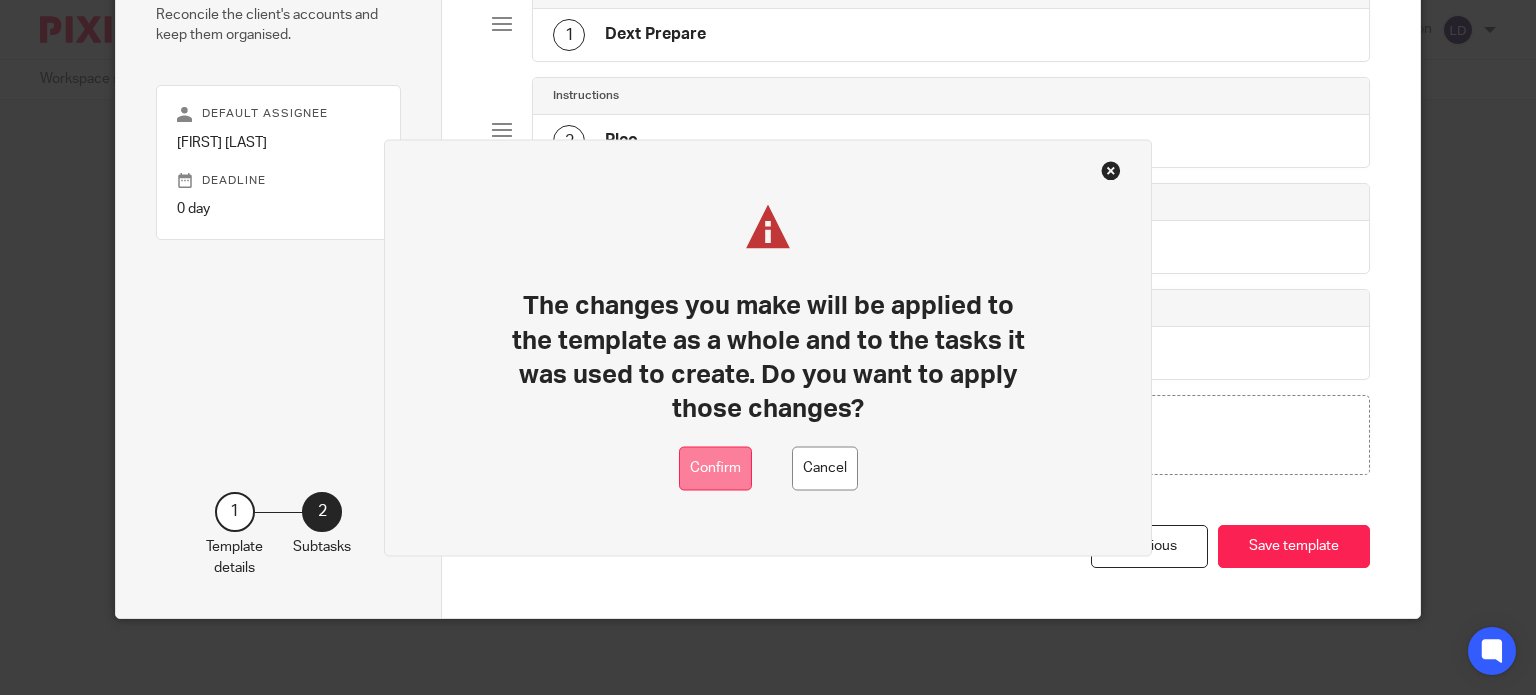 click on "Confirm" at bounding box center (715, 468) 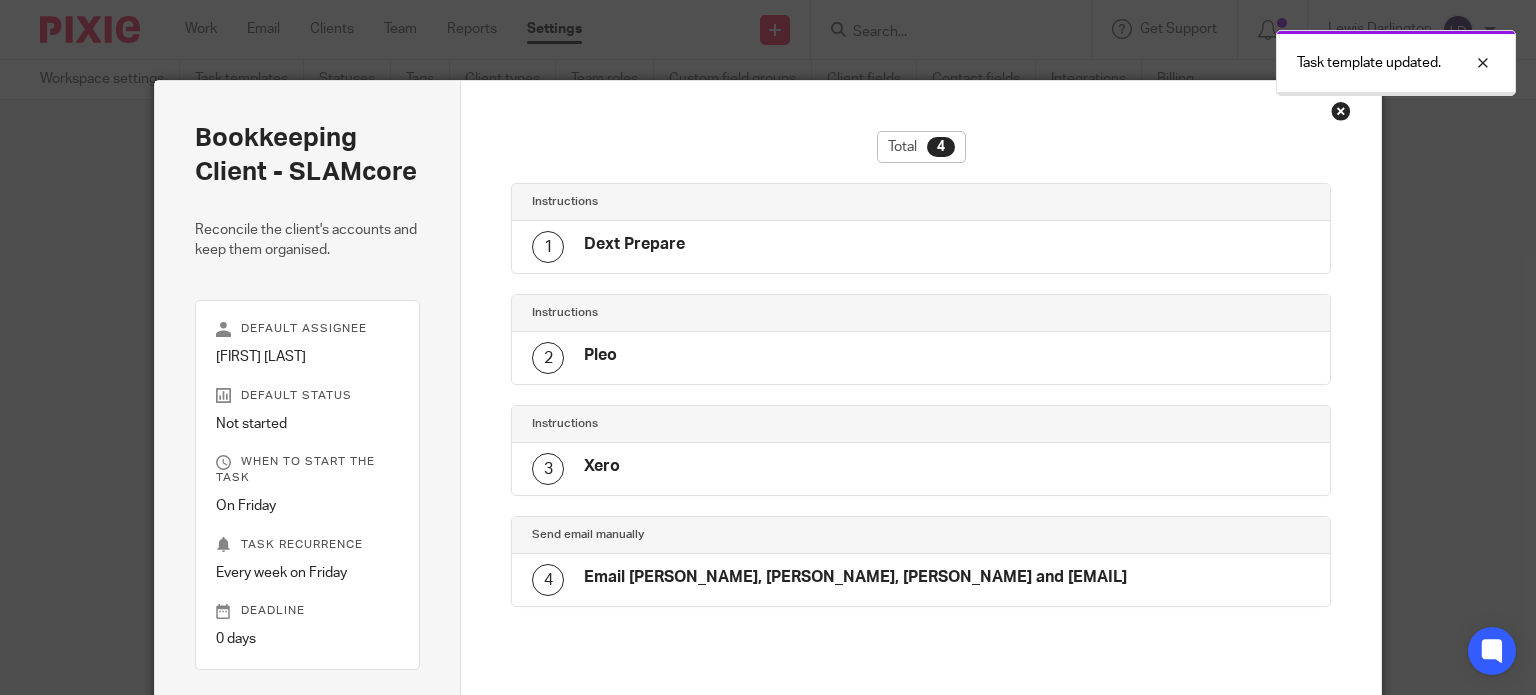 scroll, scrollTop: 0, scrollLeft: 0, axis: both 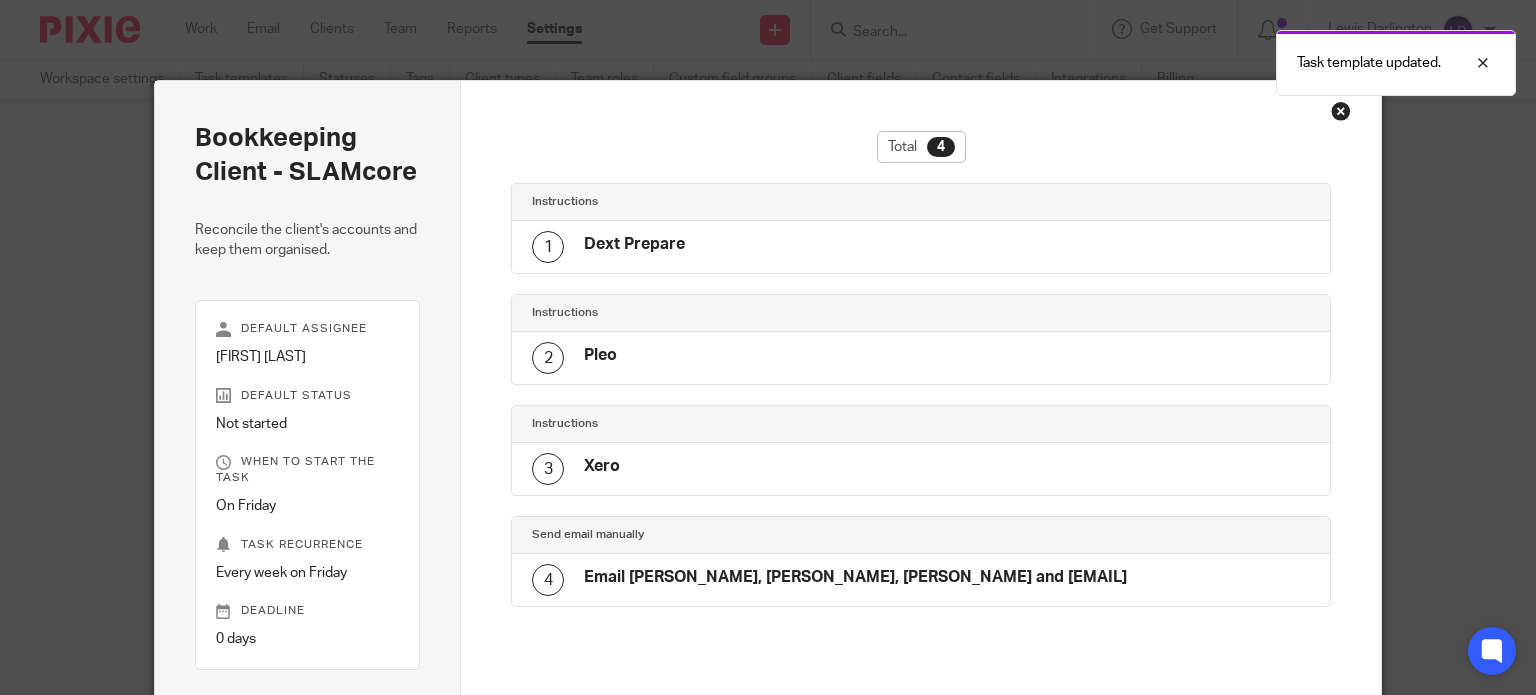 click at bounding box center (1341, 111) 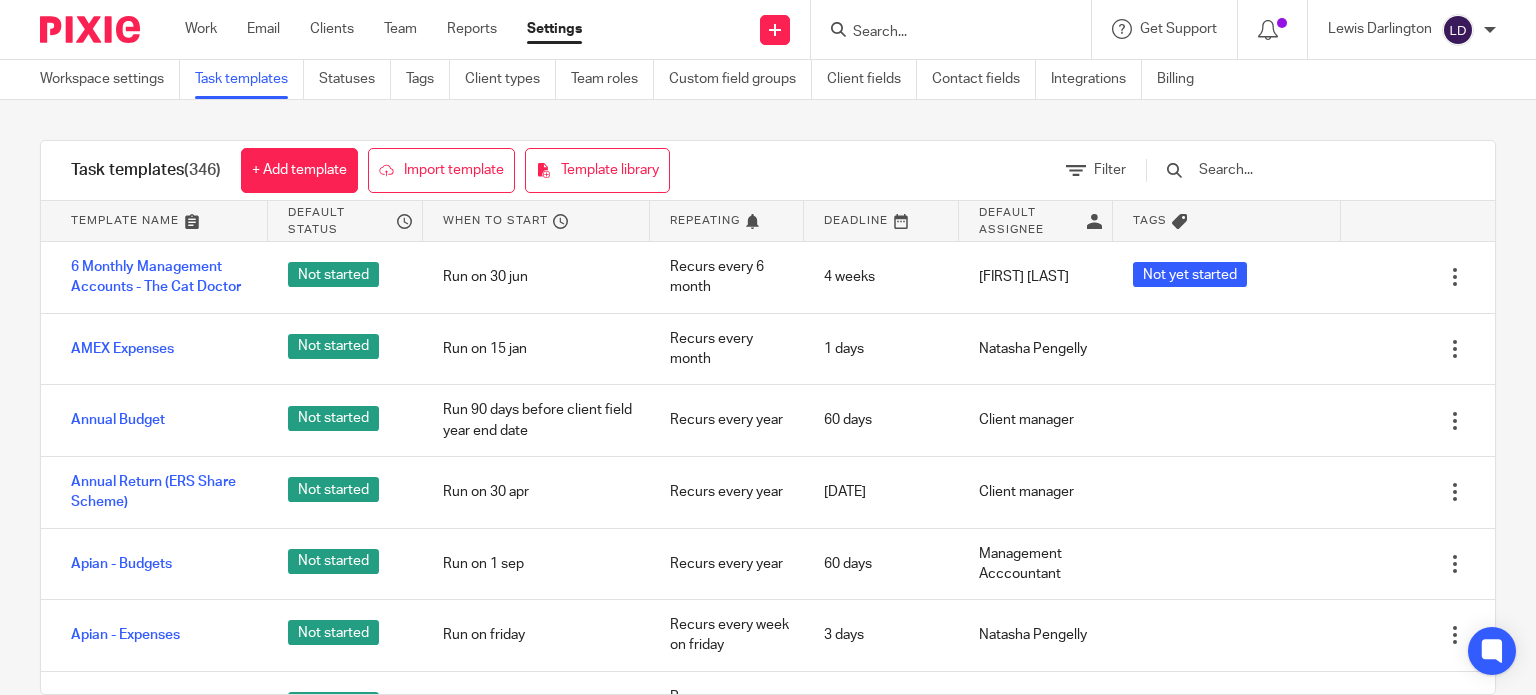 scroll, scrollTop: 0, scrollLeft: 0, axis: both 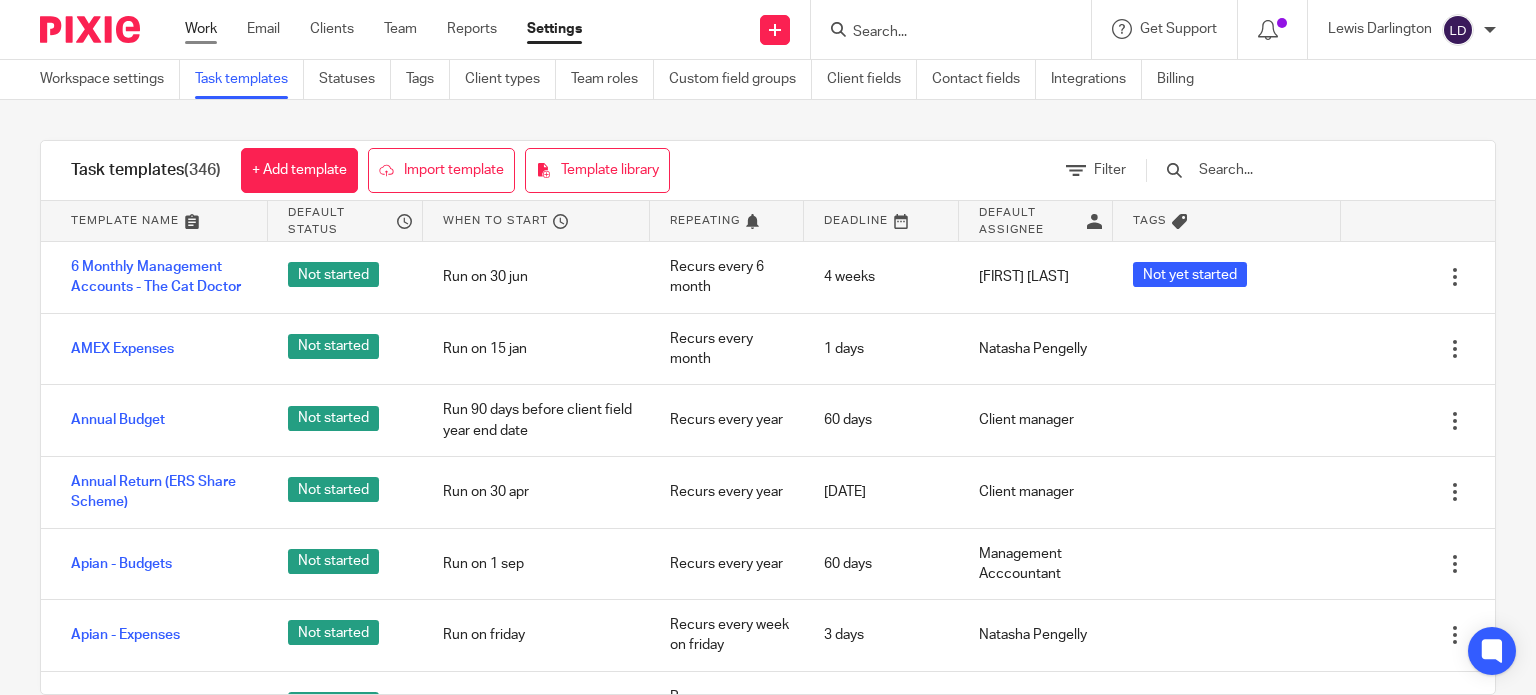 click on "Work" at bounding box center [201, 29] 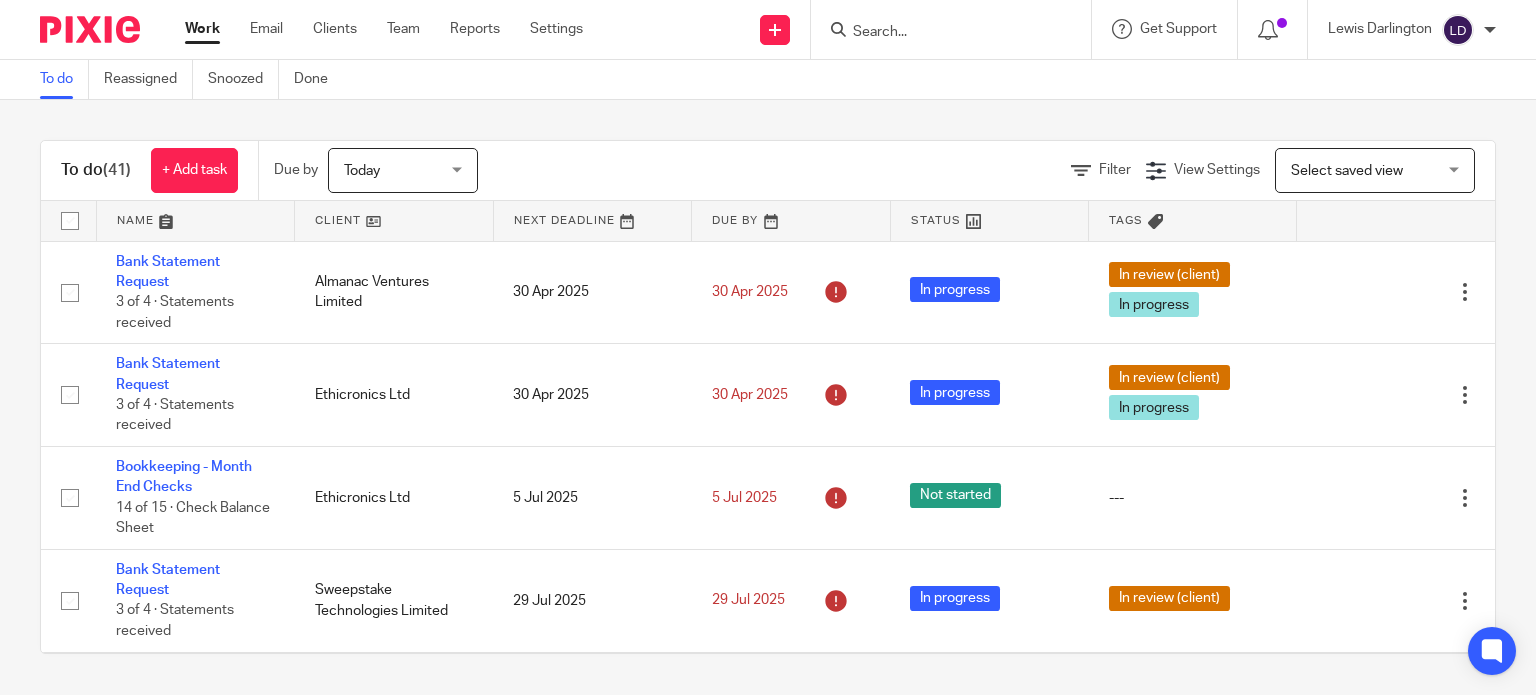scroll, scrollTop: 0, scrollLeft: 0, axis: both 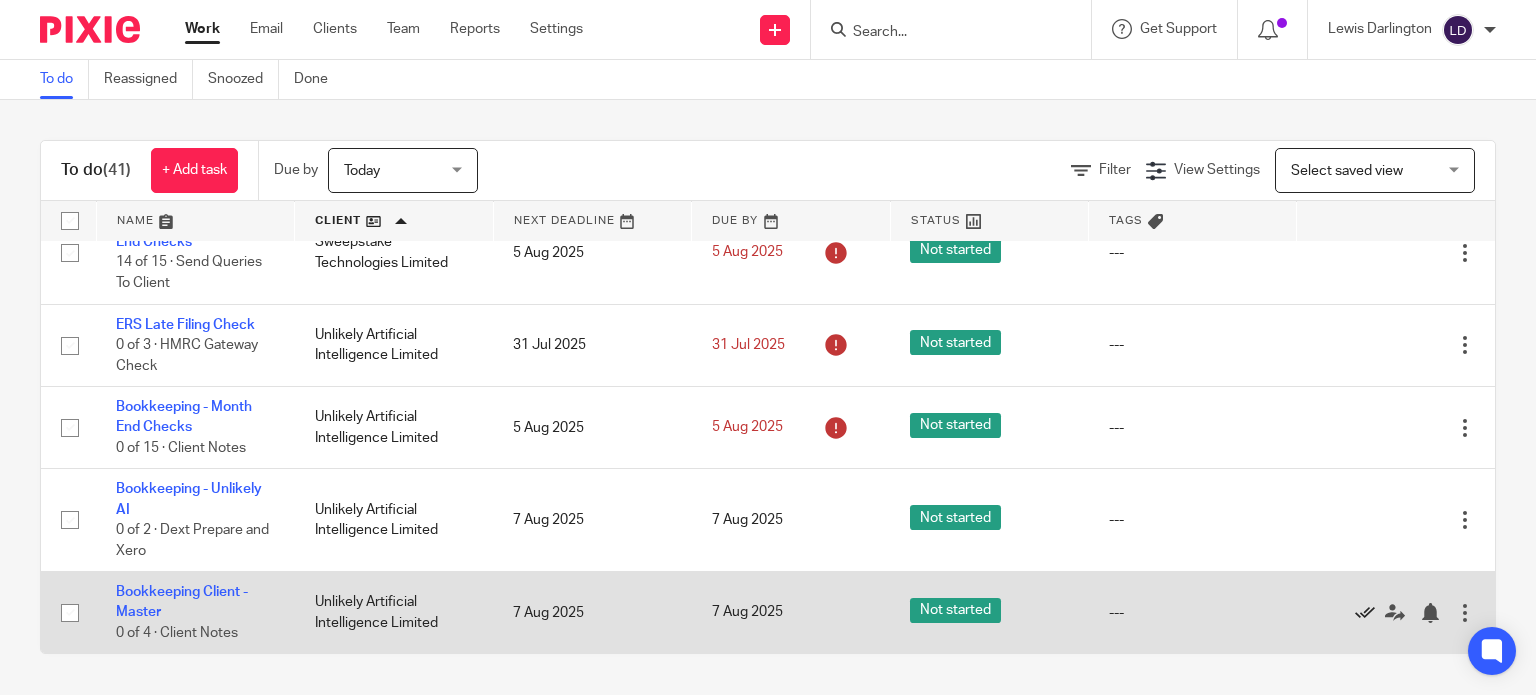 click at bounding box center [1365, 613] 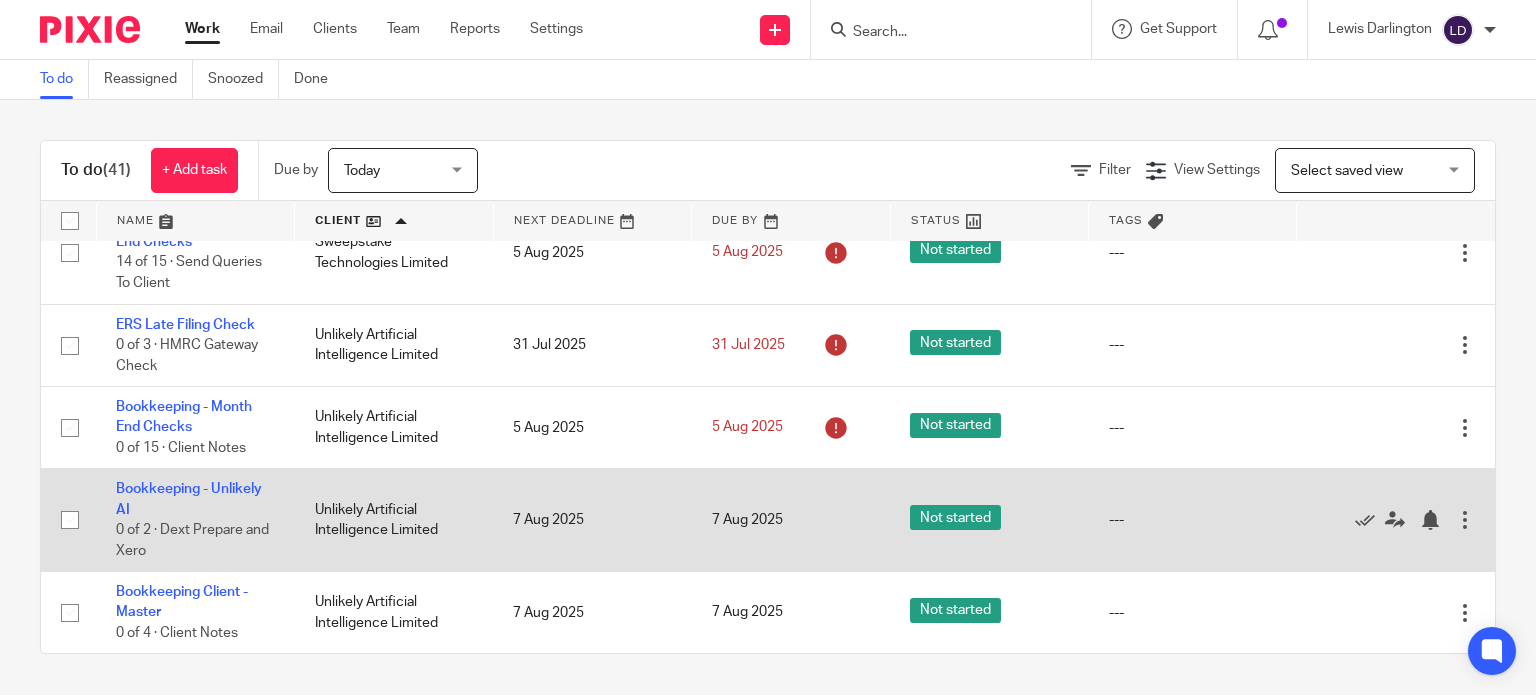 scroll, scrollTop: 3196, scrollLeft: 0, axis: vertical 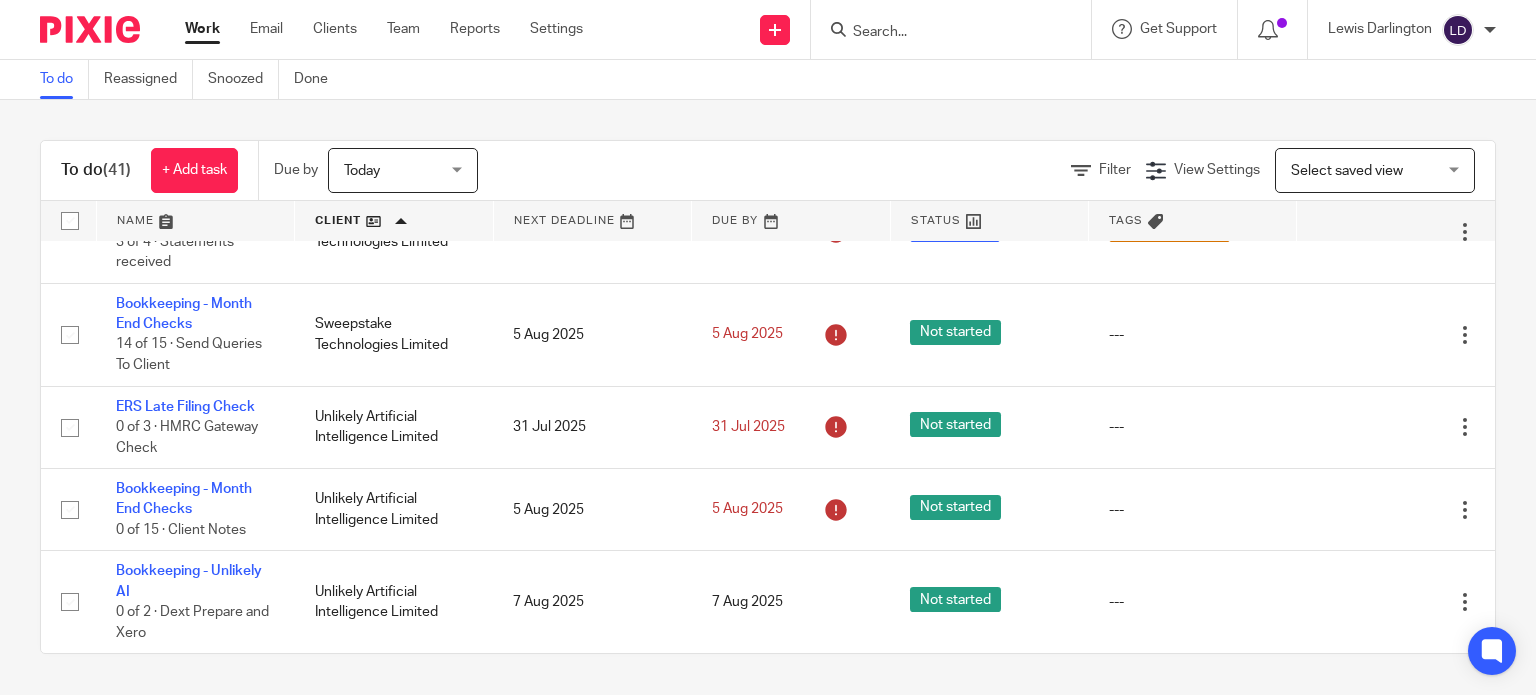 click at bounding box center [941, 33] 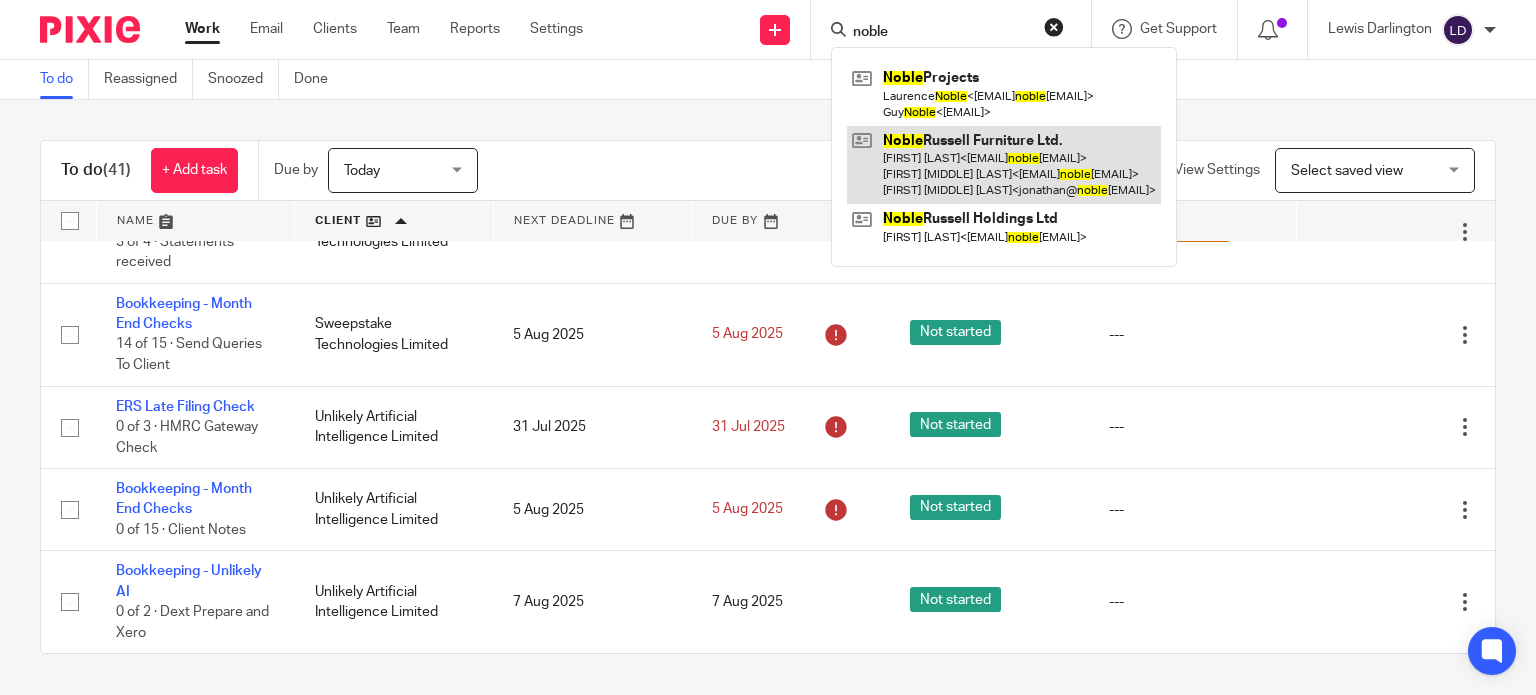 type on "noble" 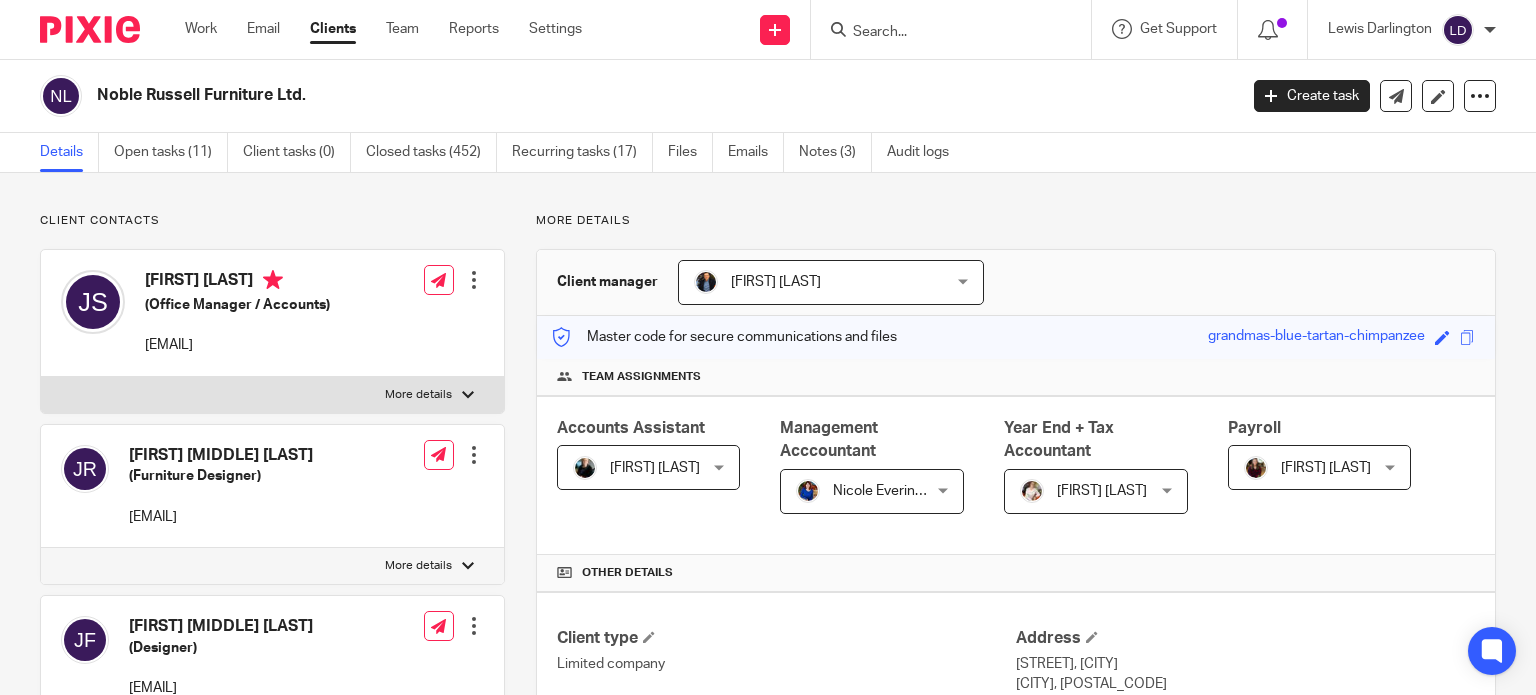 scroll, scrollTop: 0, scrollLeft: 0, axis: both 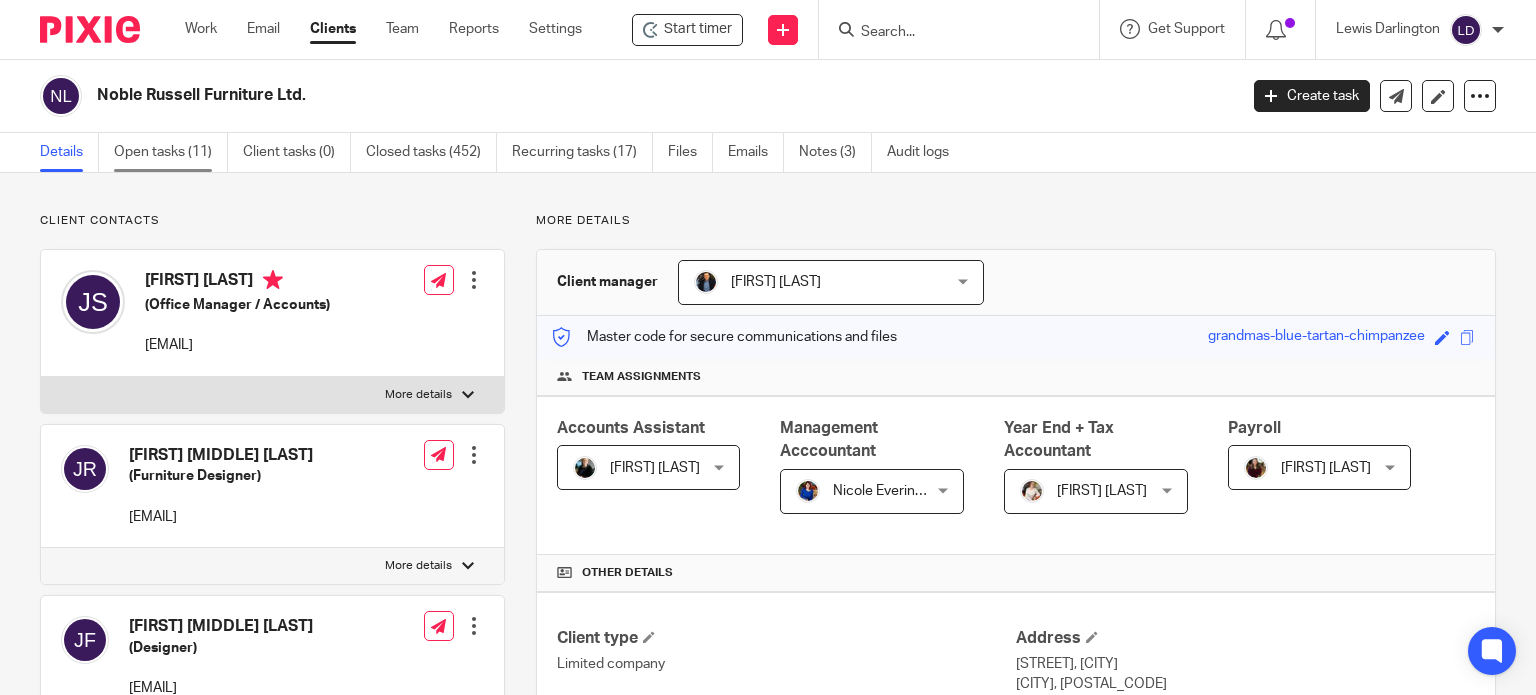 click on "Open tasks (11)" at bounding box center [171, 152] 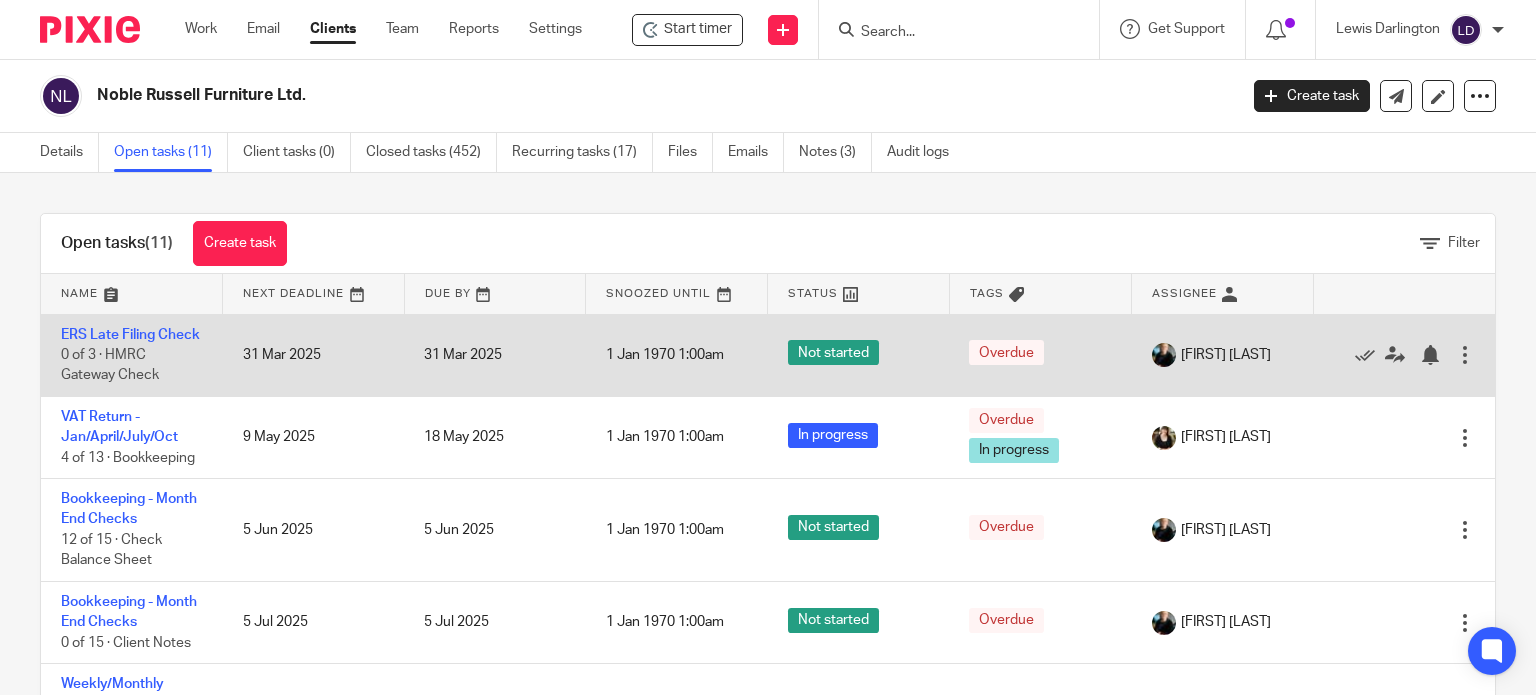 scroll, scrollTop: 0, scrollLeft: 0, axis: both 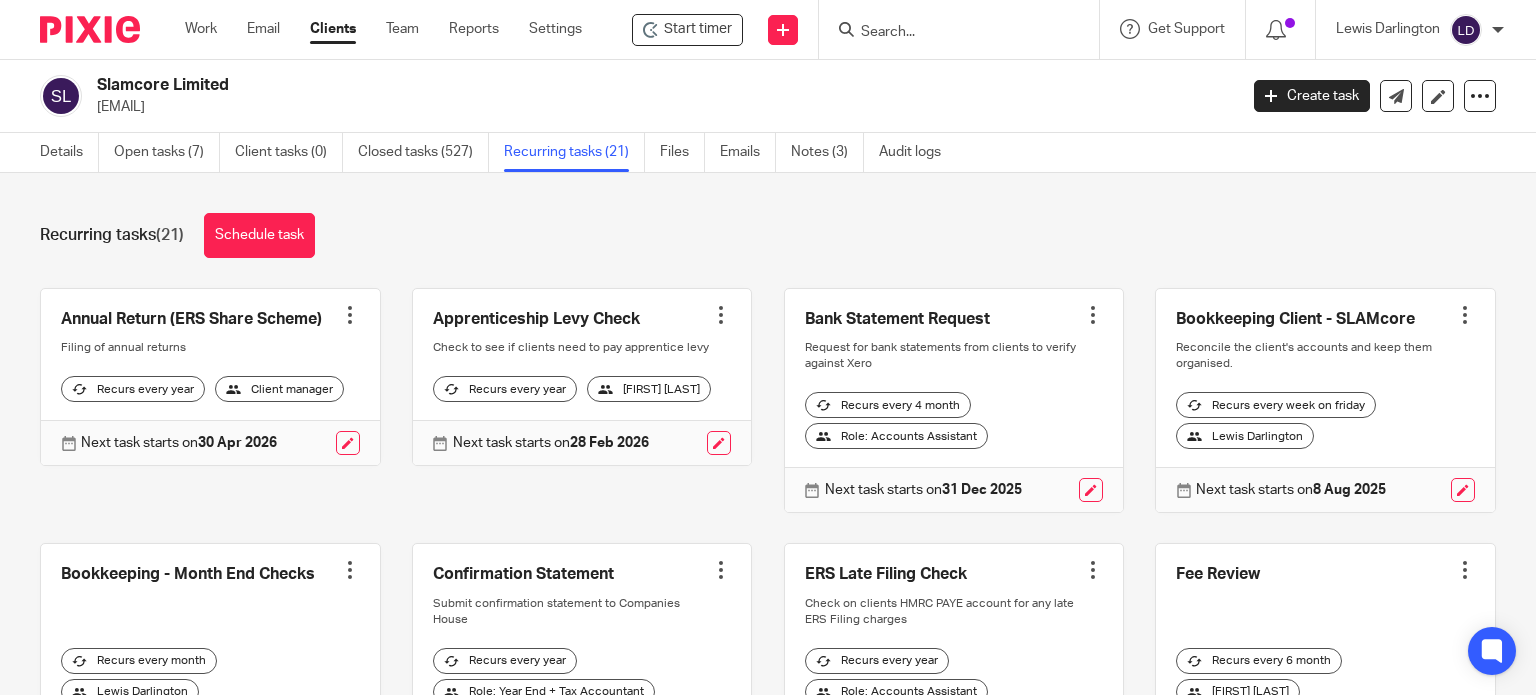 click at bounding box center [965, 29] 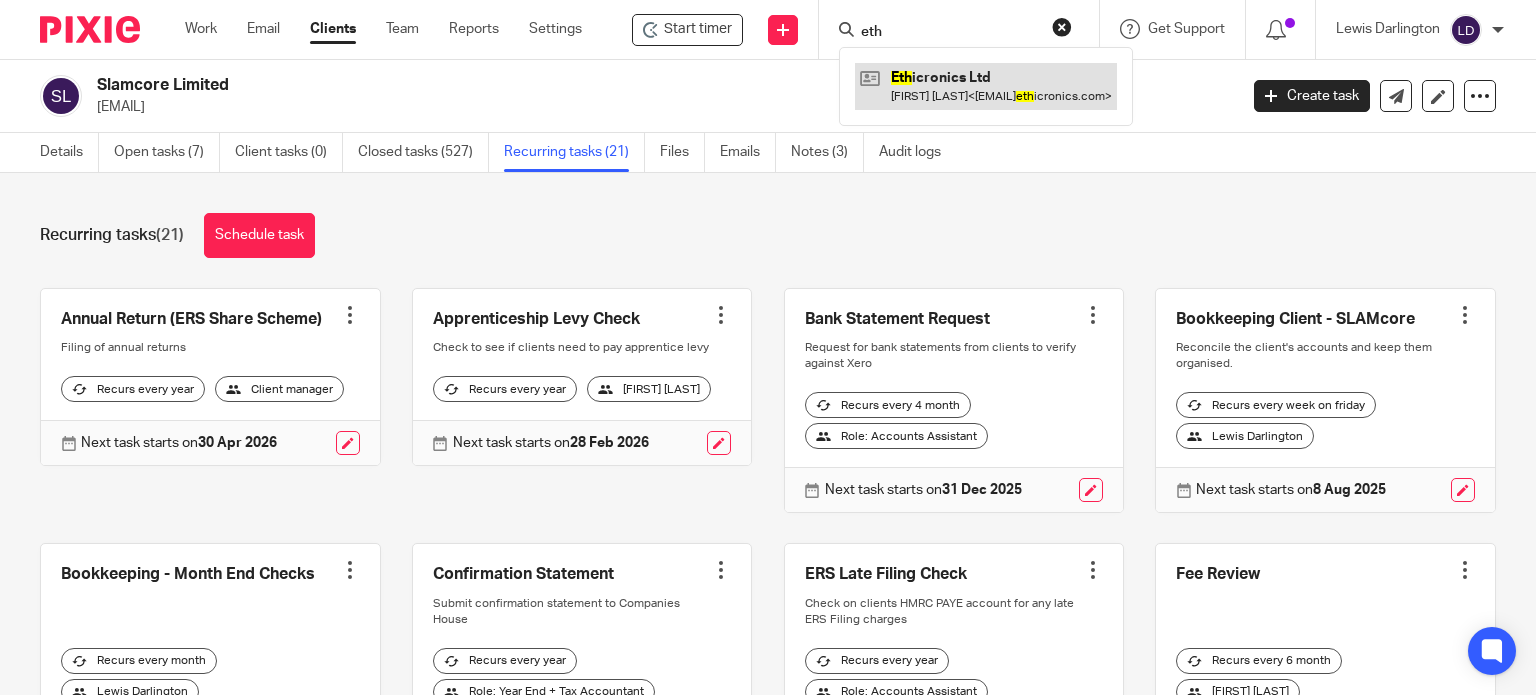 type on "eth" 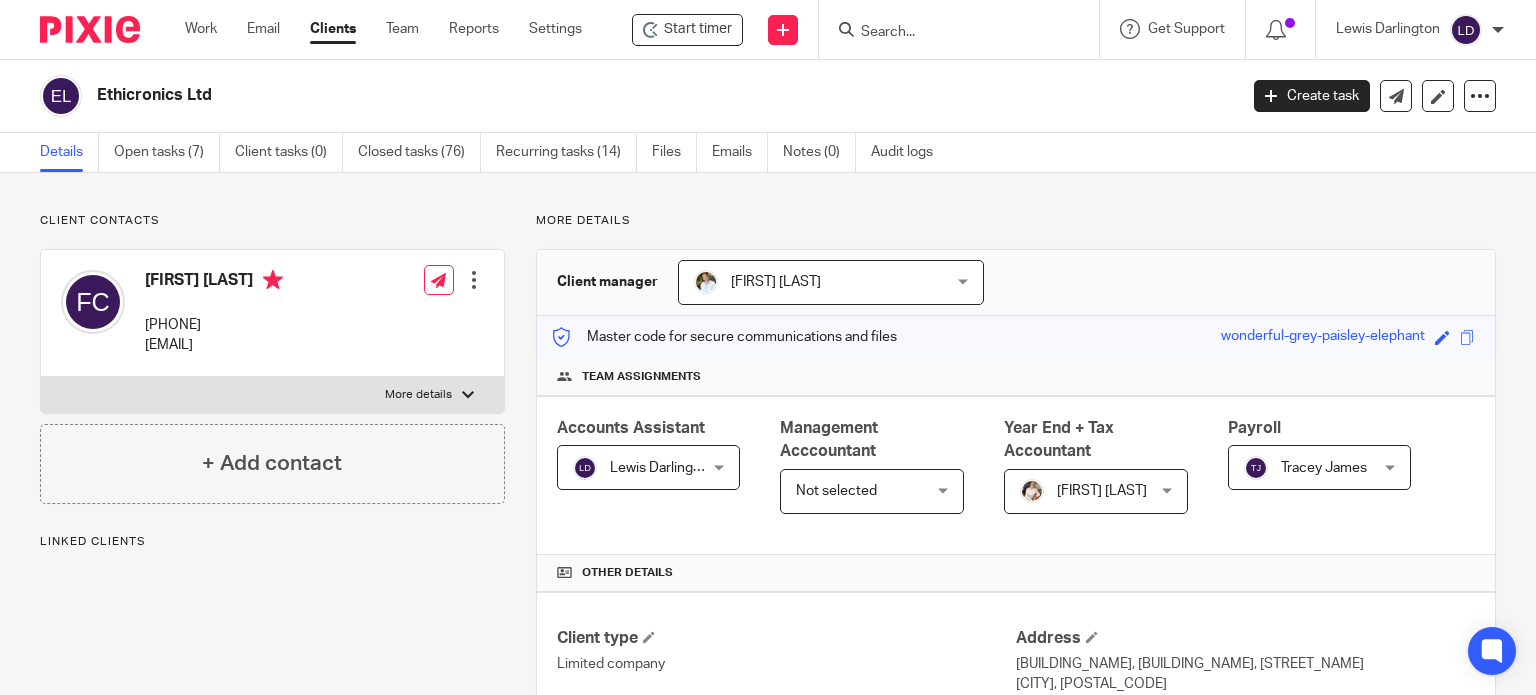 scroll, scrollTop: 0, scrollLeft: 0, axis: both 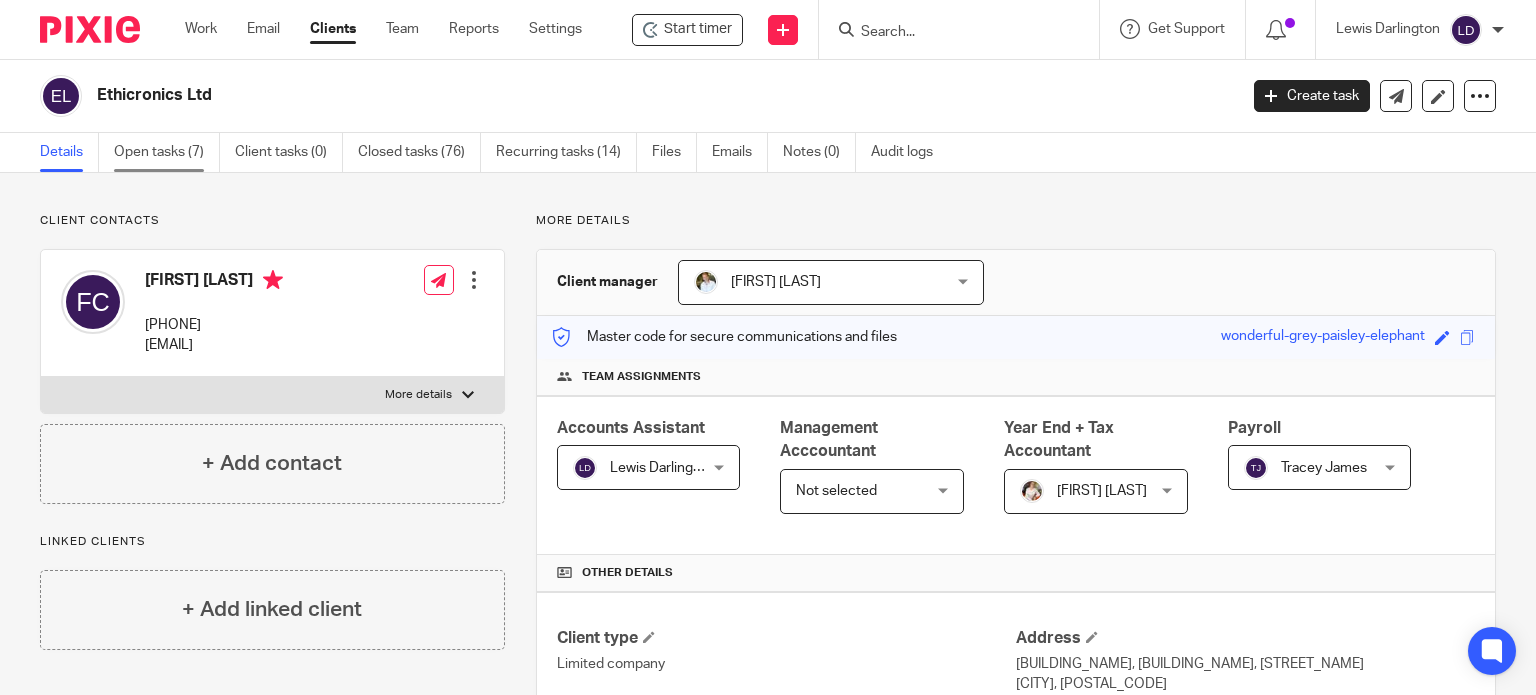 click on "Open tasks (7)" at bounding box center (167, 152) 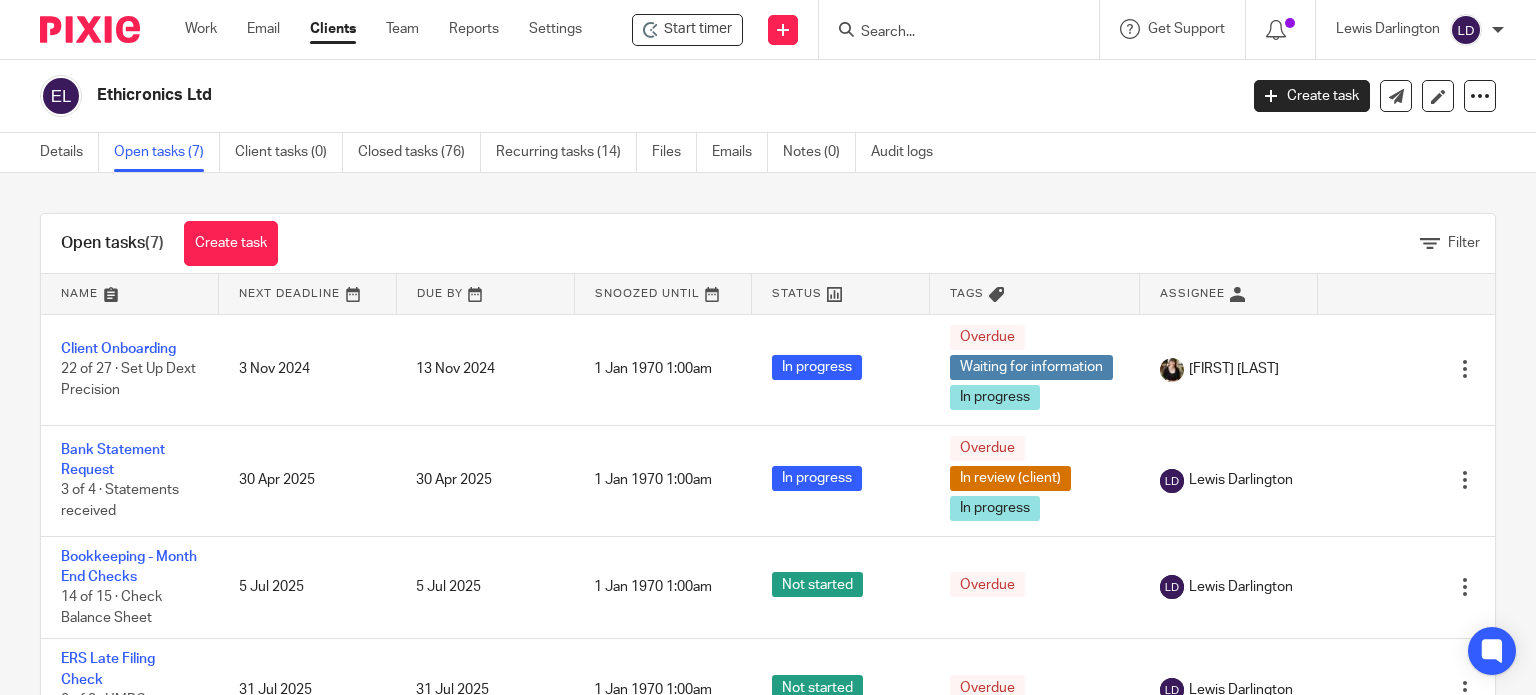scroll, scrollTop: 0, scrollLeft: 0, axis: both 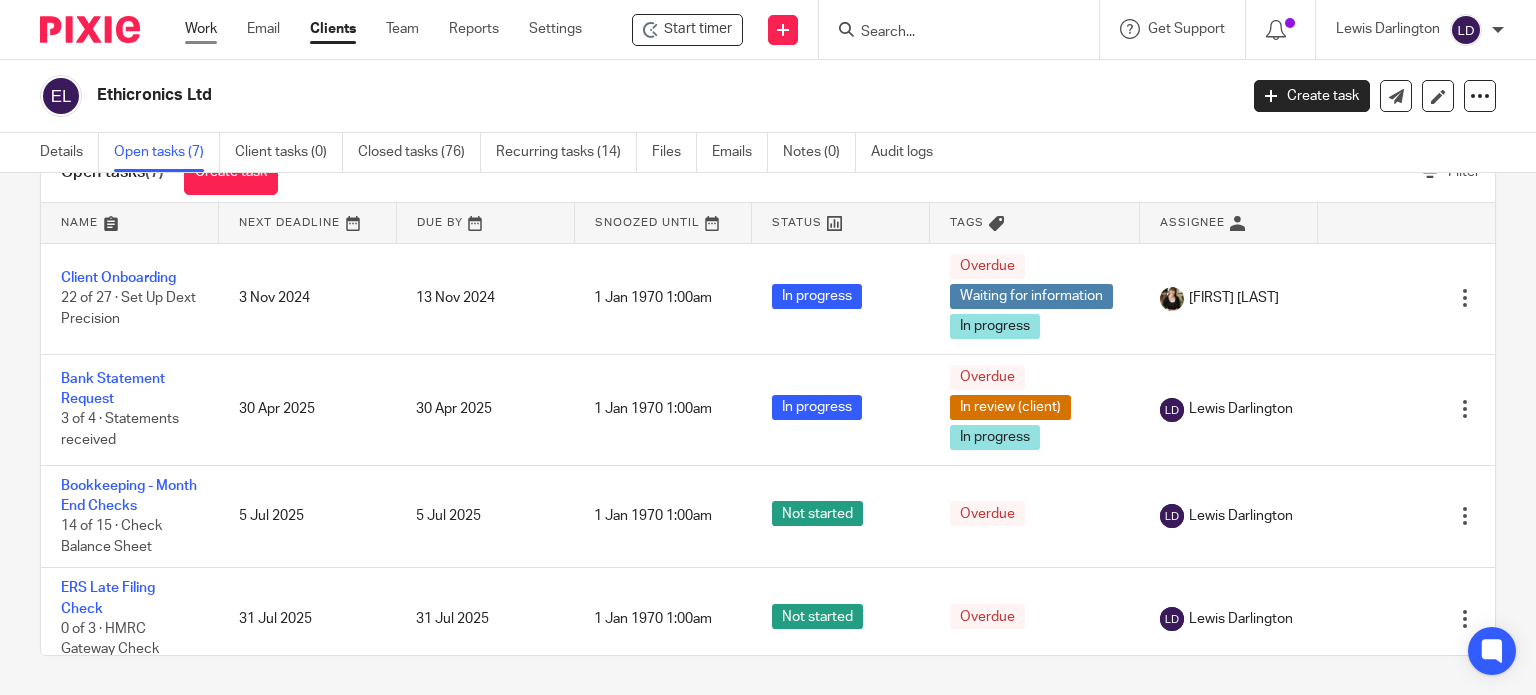 click on "Work" at bounding box center [201, 29] 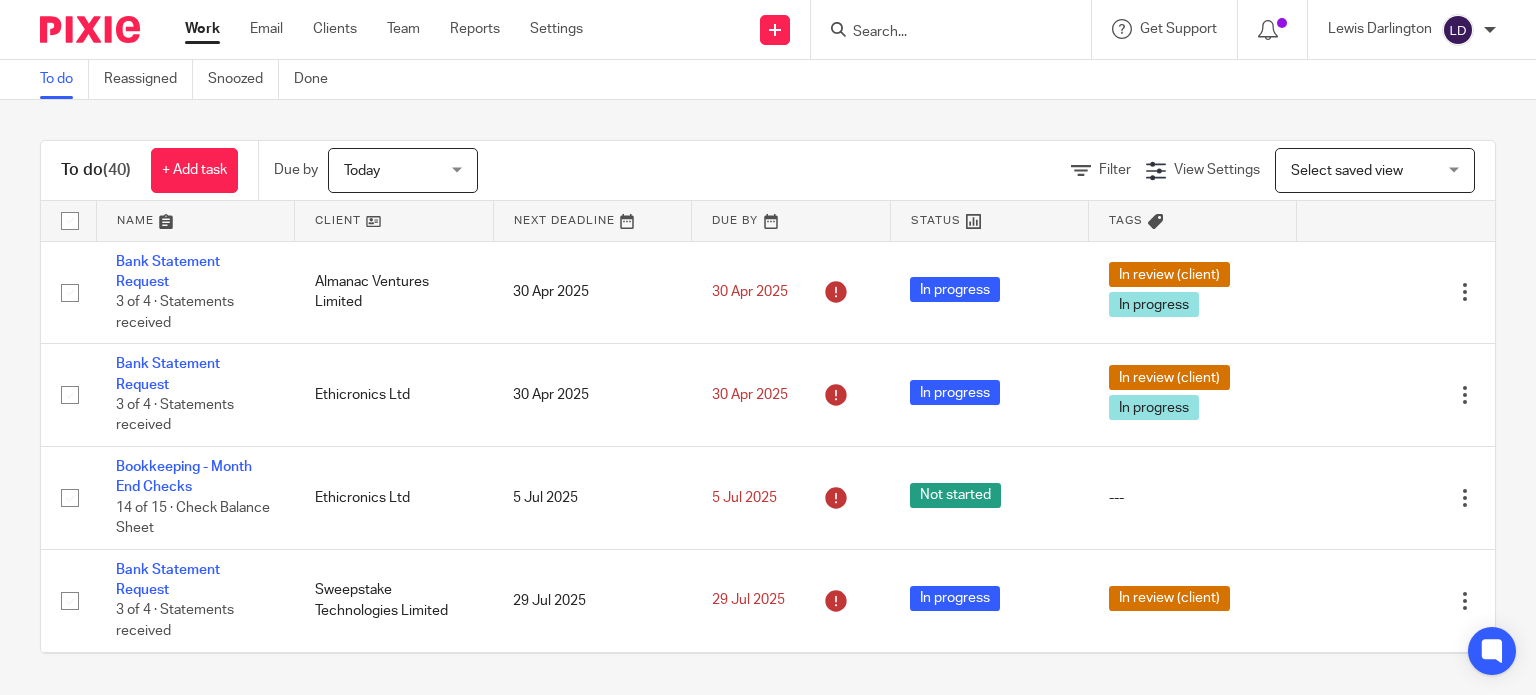 scroll, scrollTop: 0, scrollLeft: 0, axis: both 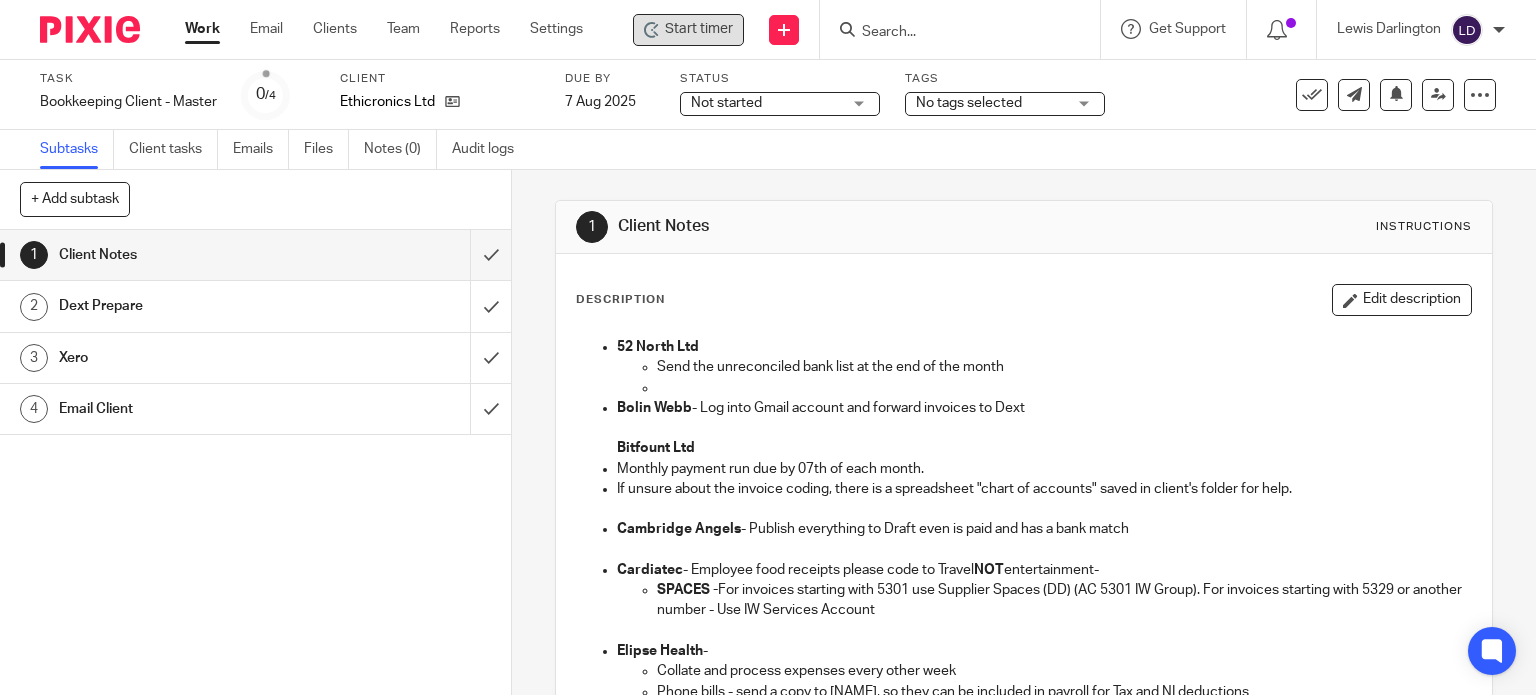 click on "Start timer" at bounding box center (688, 30) 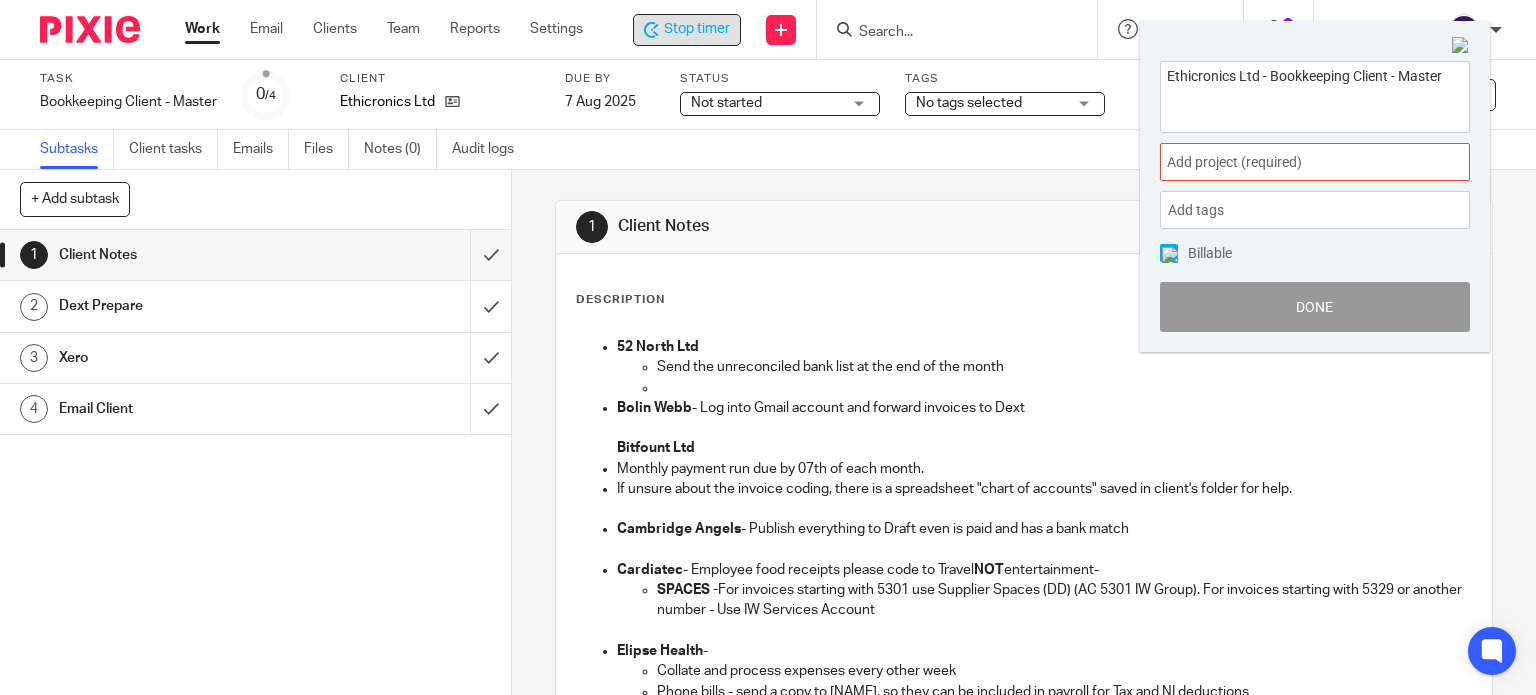 click on "Add project (required) :" at bounding box center (1293, 162) 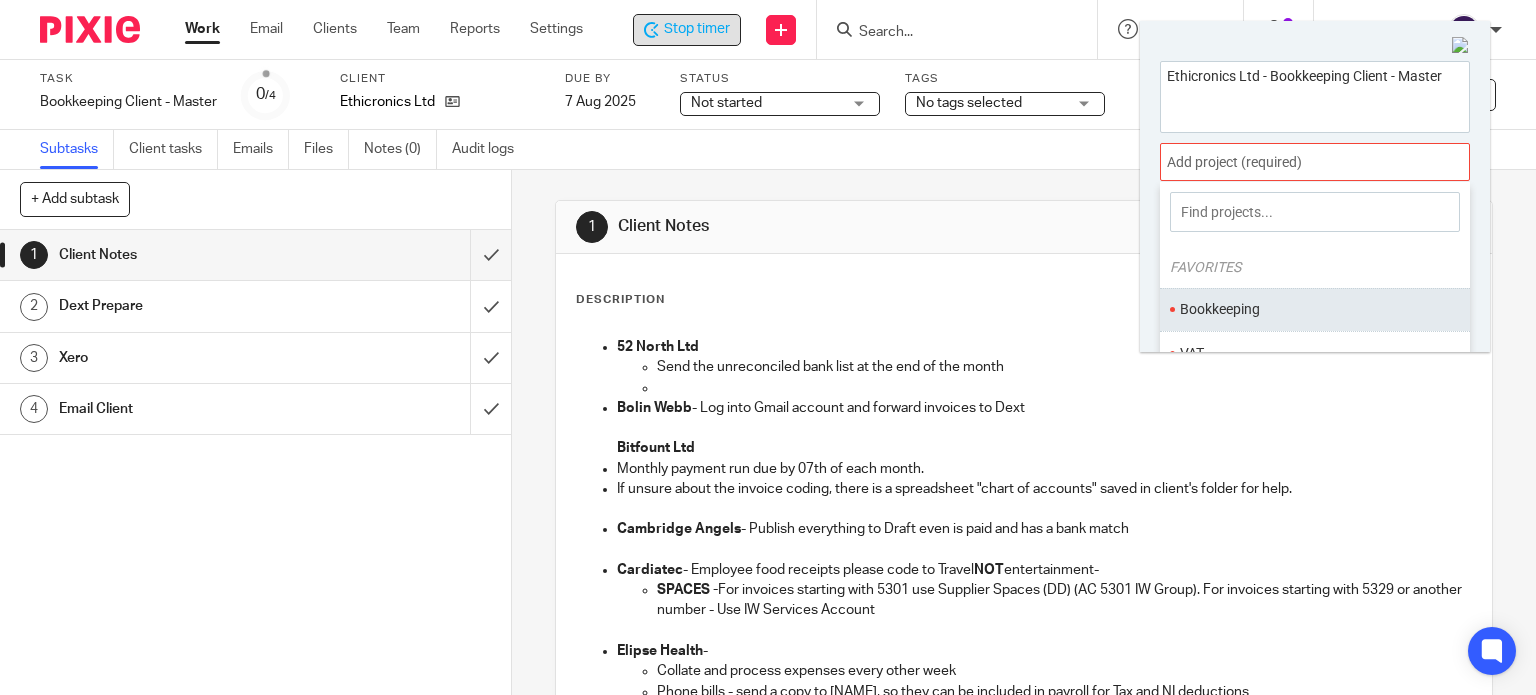 click on "Bookkeeping" at bounding box center [1310, 309] 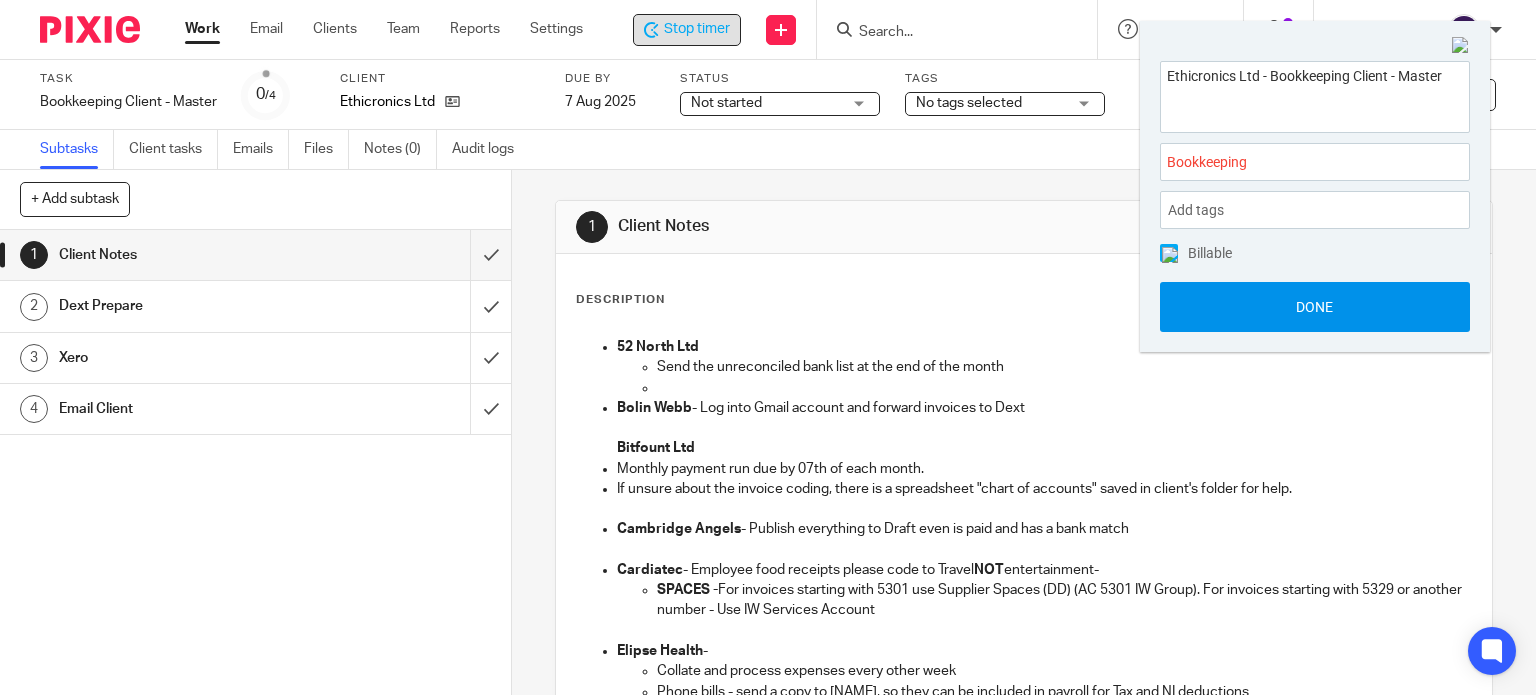 click on "Done" at bounding box center [1315, 307] 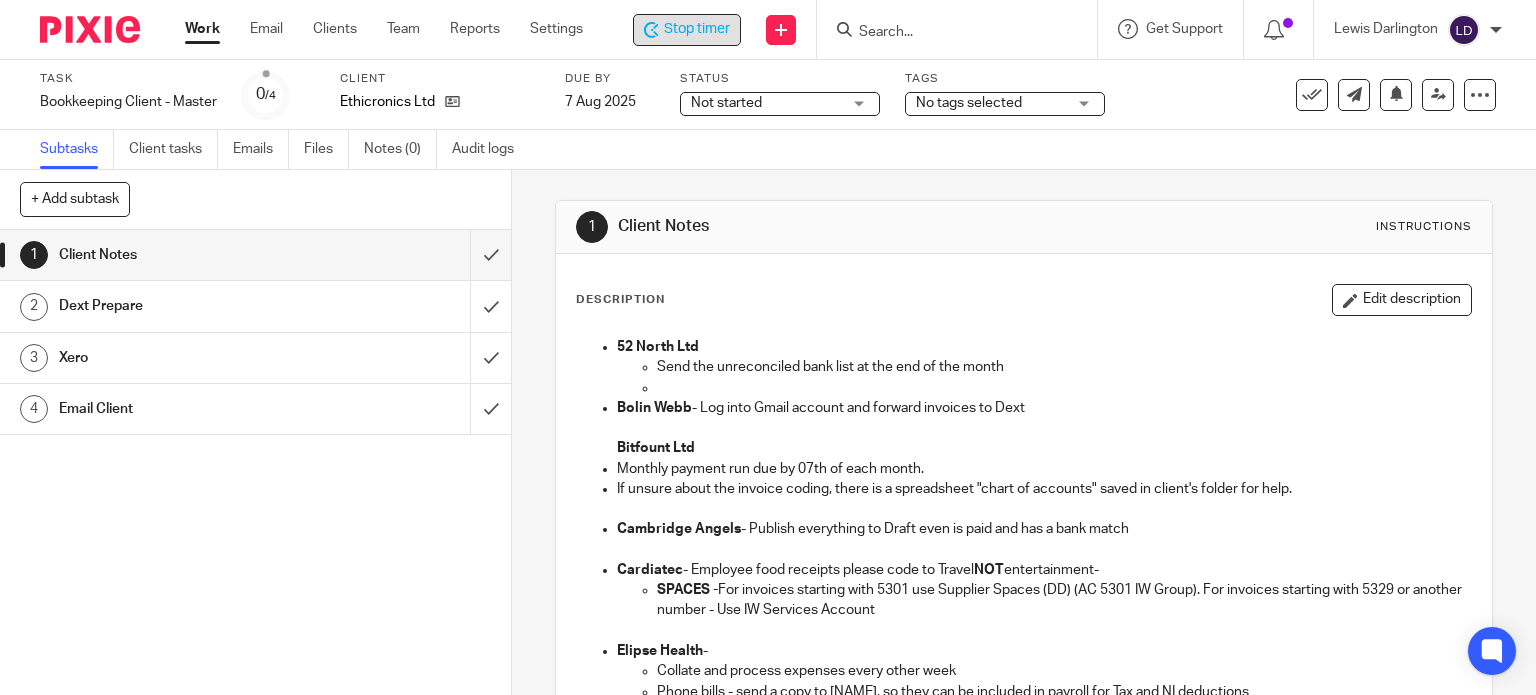 click on "Not started" at bounding box center [766, 103] 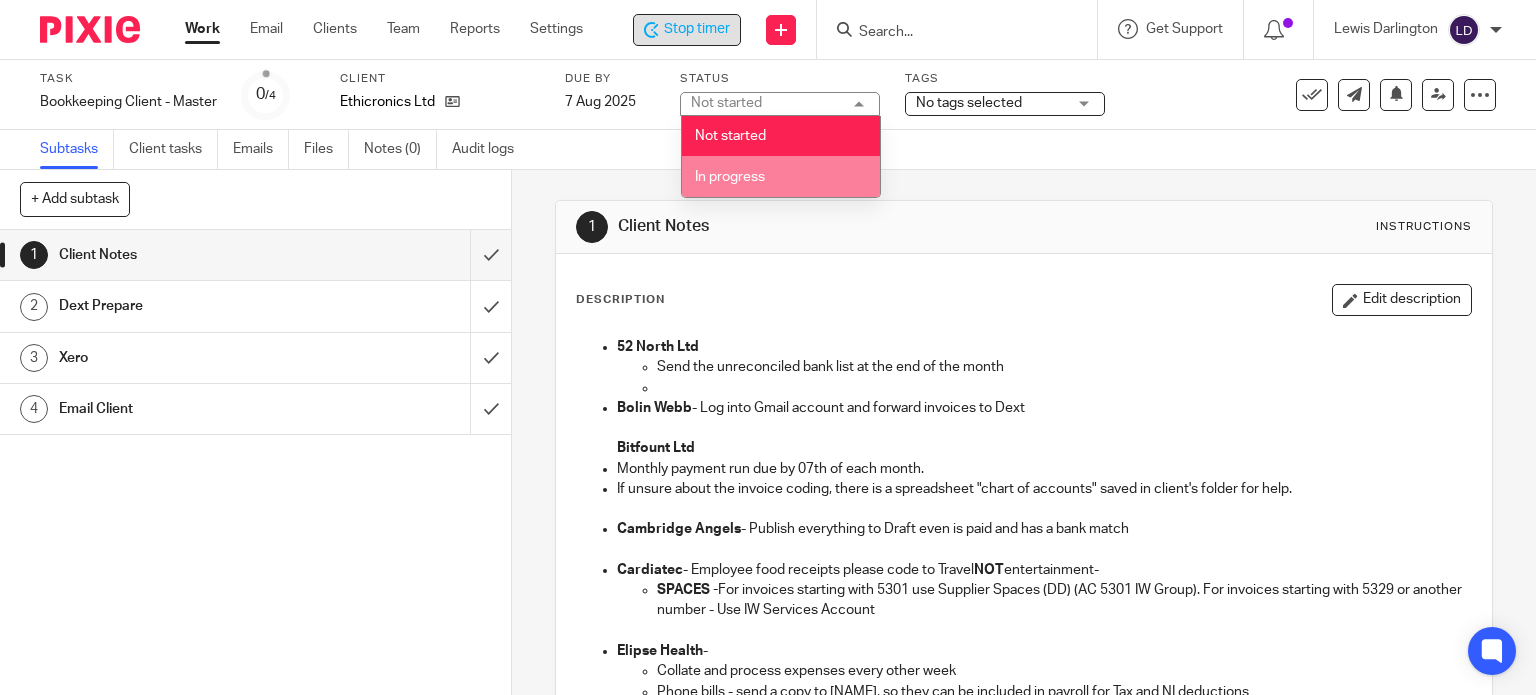 click on "In progress" at bounding box center (781, 176) 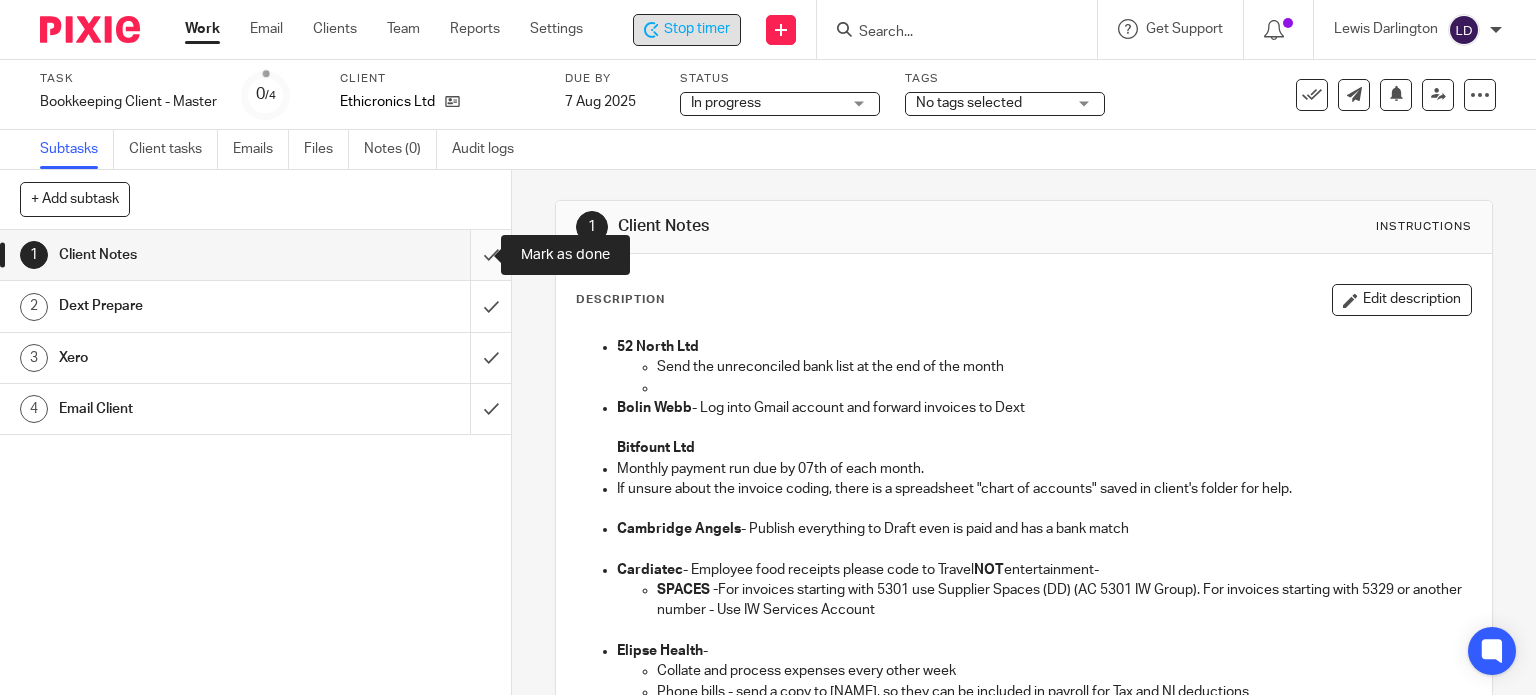 click at bounding box center [255, 255] 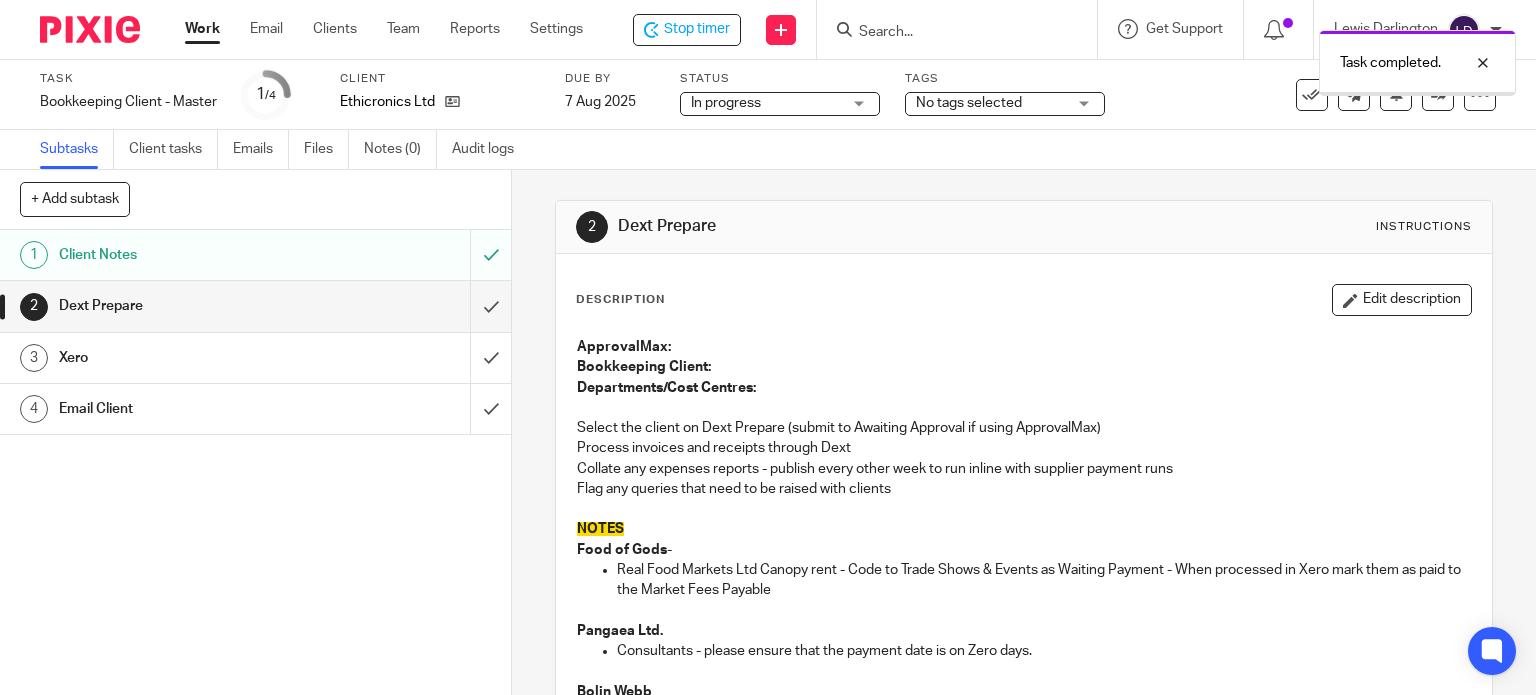 scroll, scrollTop: 0, scrollLeft: 0, axis: both 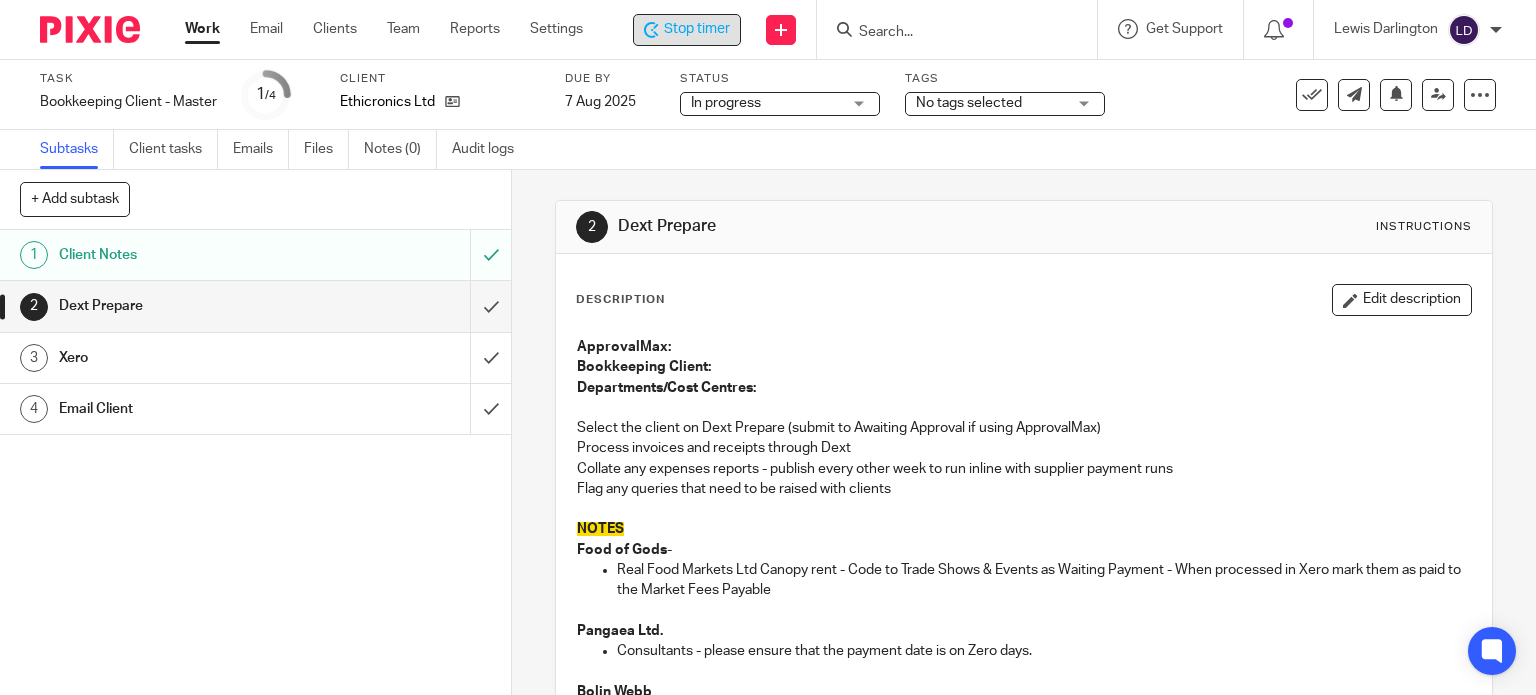click on "Stop timer" at bounding box center [687, 30] 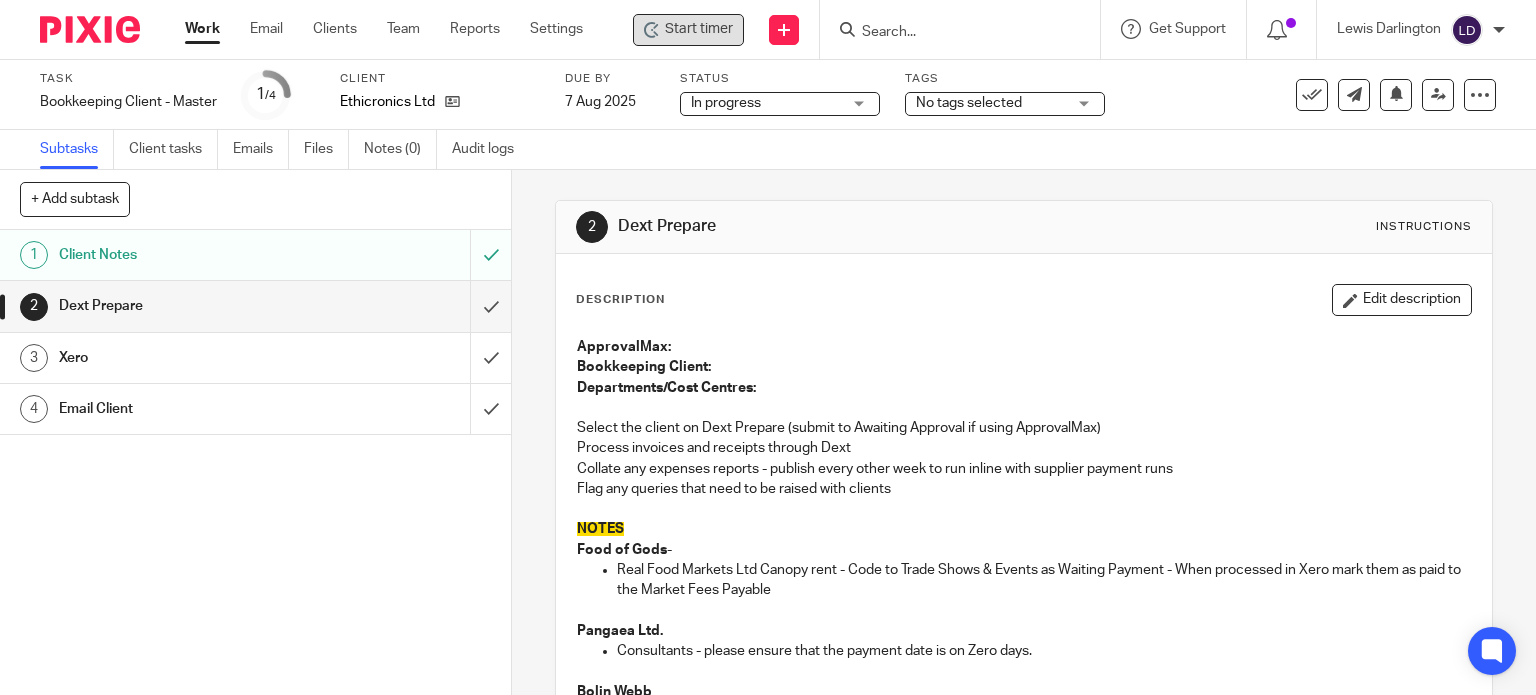 click on "Start timer" at bounding box center [699, 29] 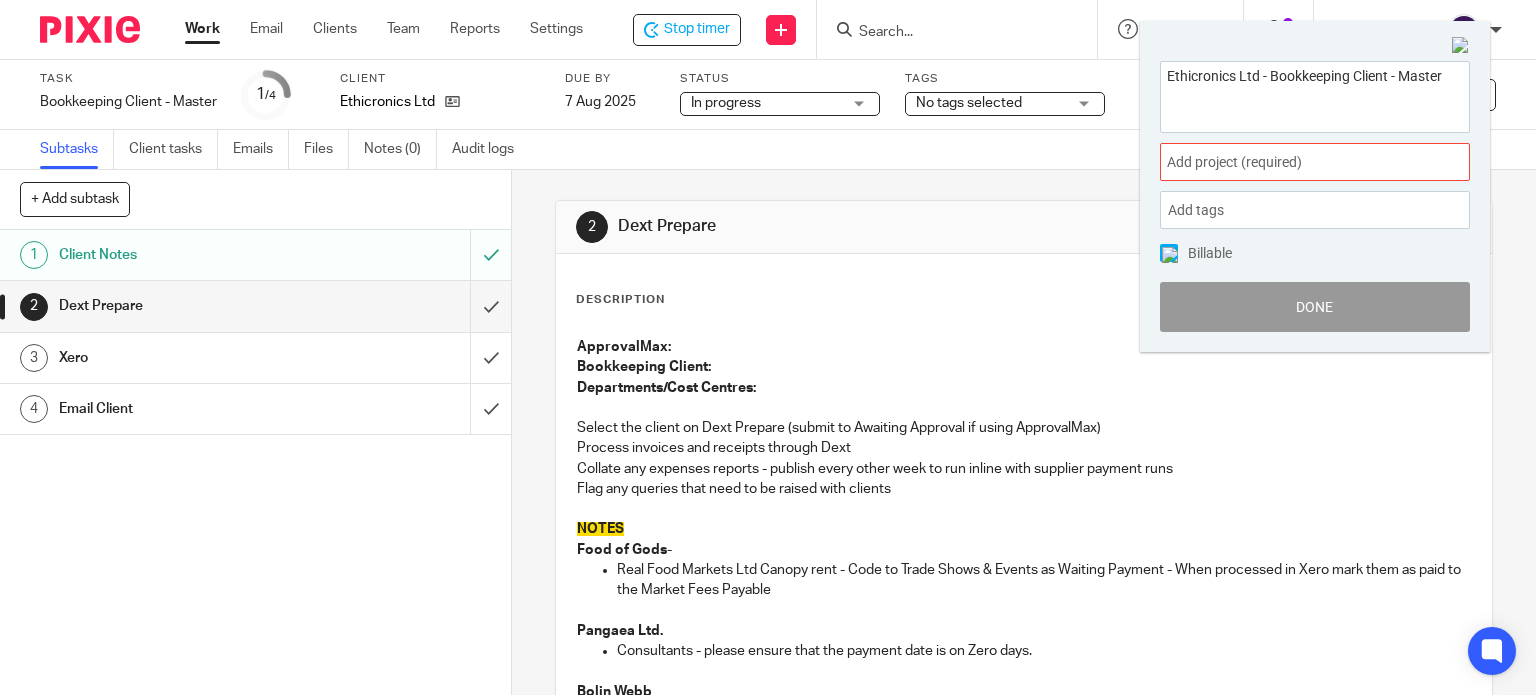 click on "Add project (required) :" at bounding box center (1315, 162) 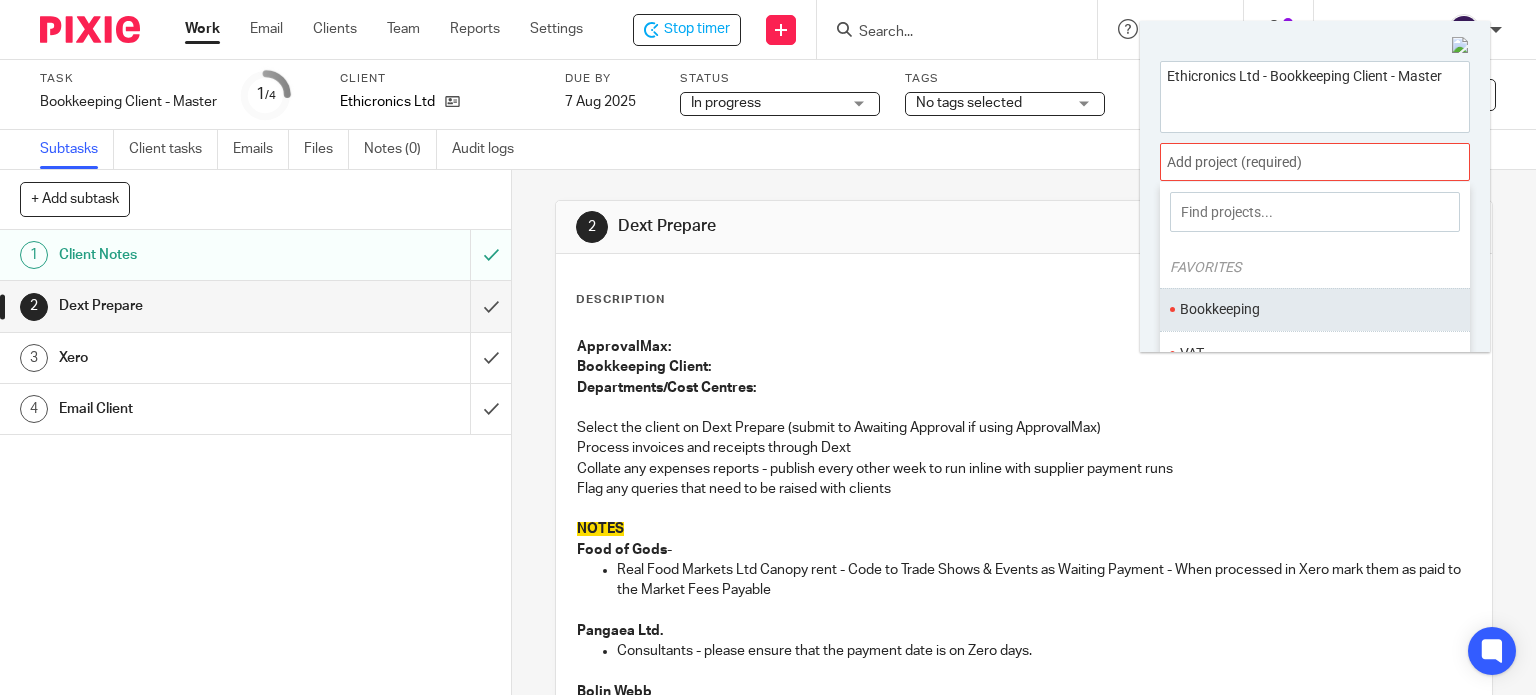 click on "Bookkeeping" at bounding box center (1310, 309) 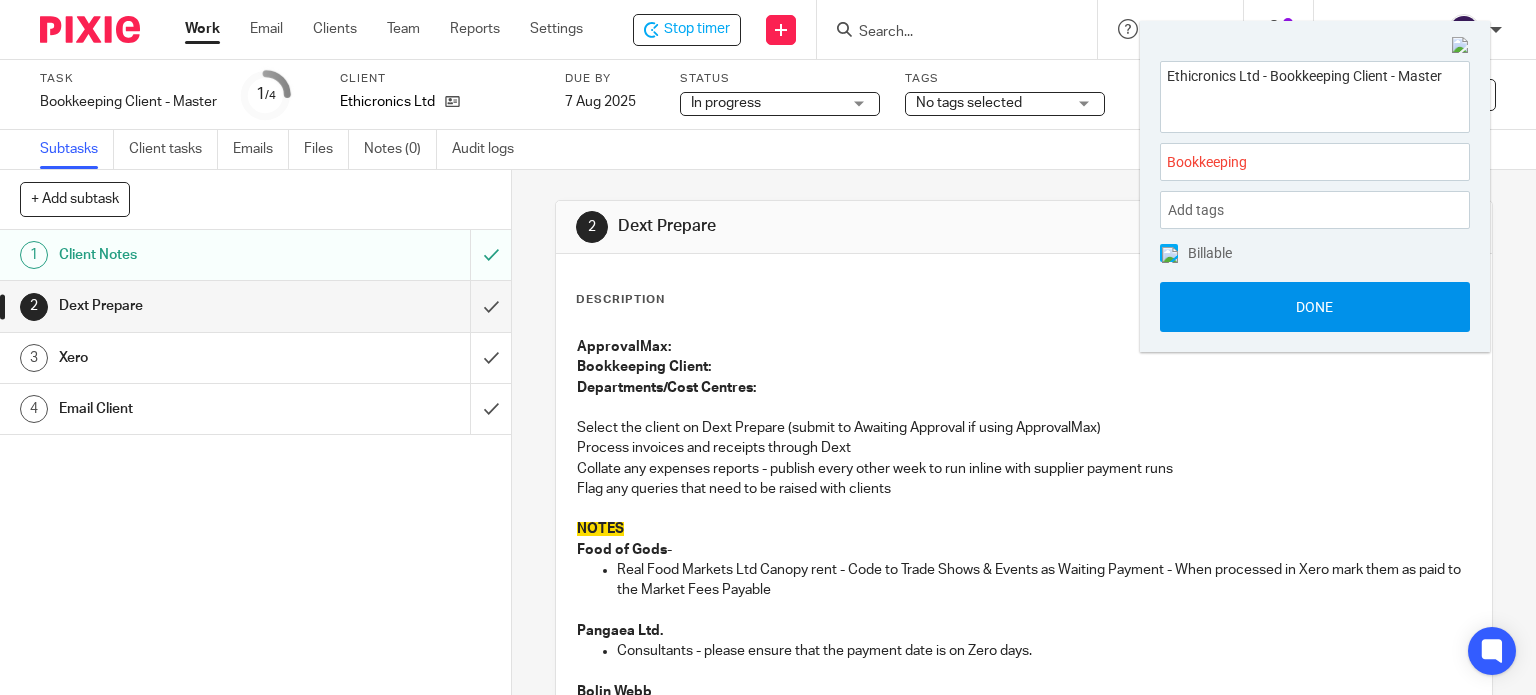 click on "Done" at bounding box center [1315, 307] 